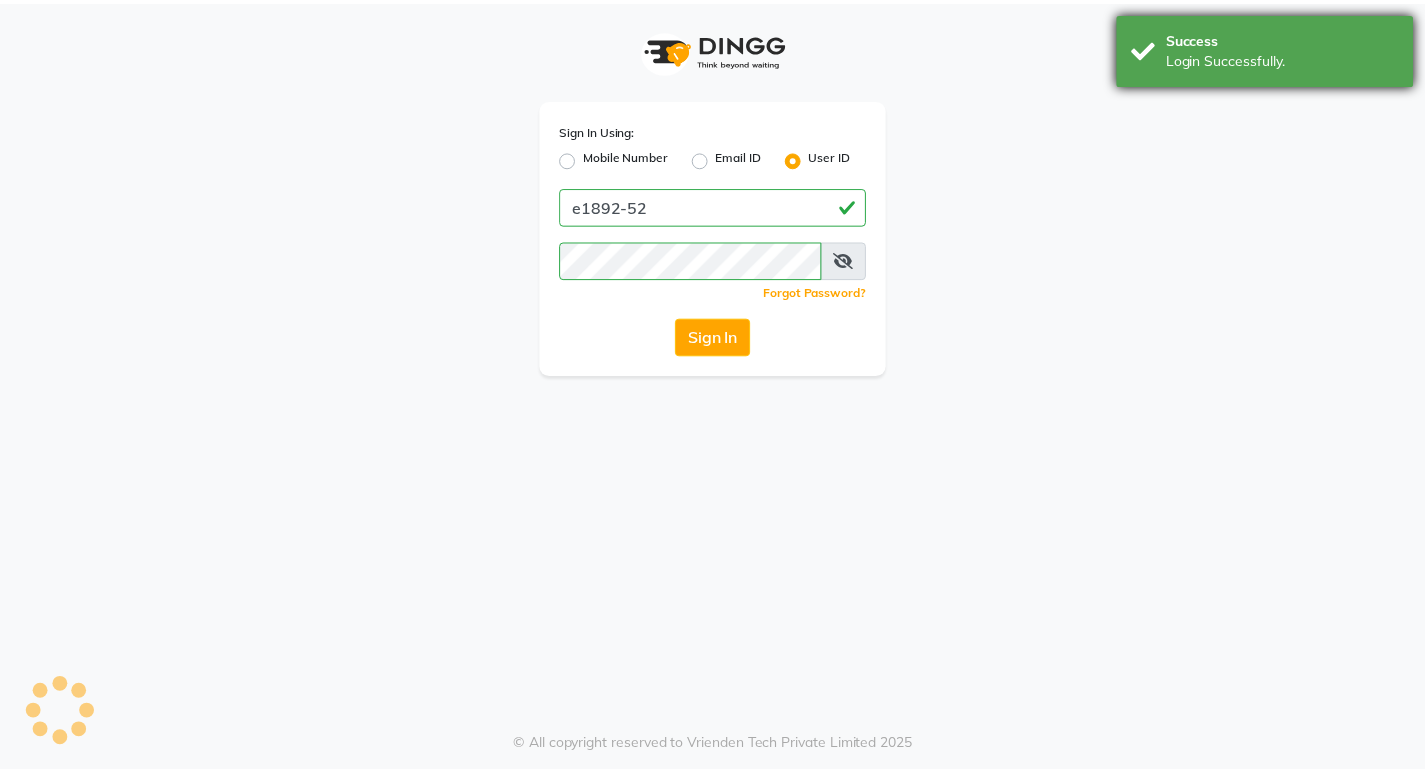 scroll, scrollTop: 0, scrollLeft: 0, axis: both 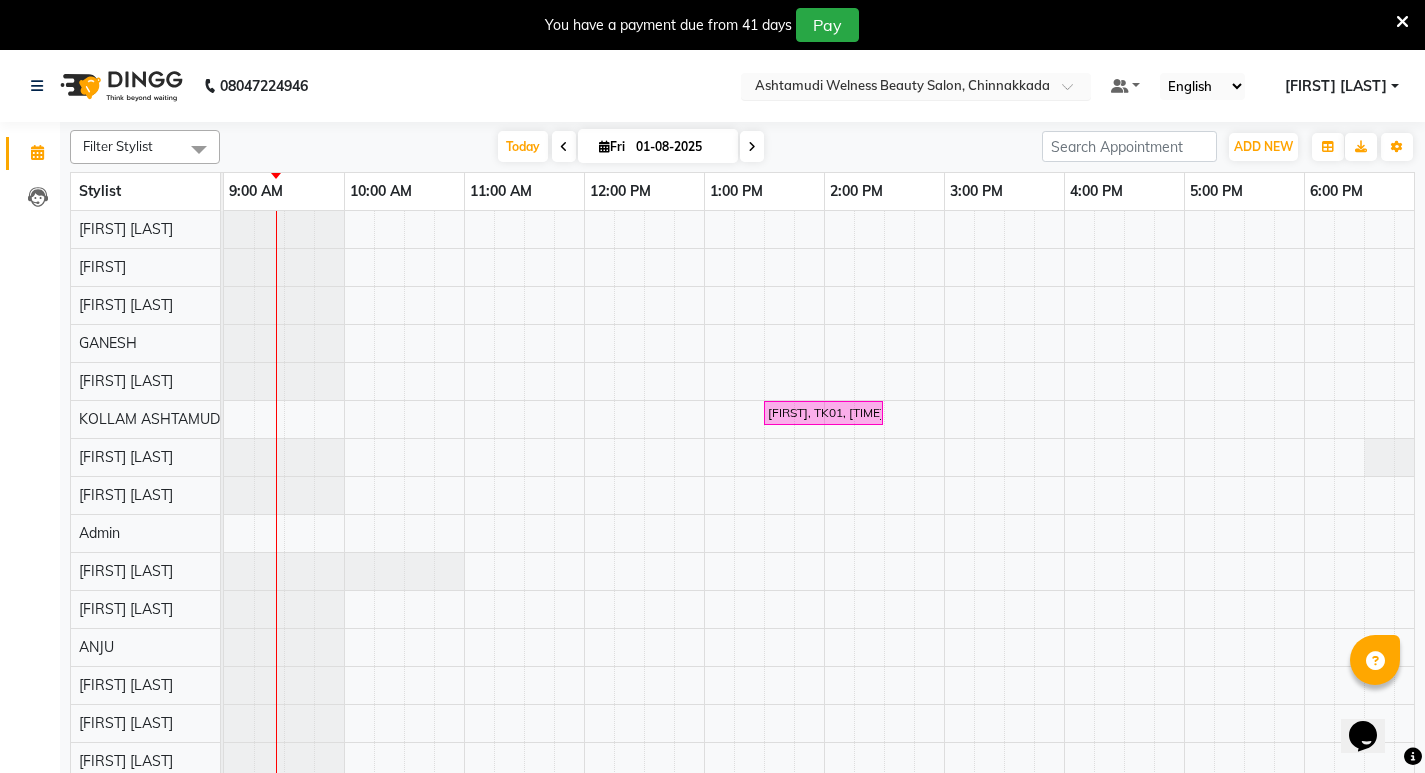 click at bounding box center [1074, 92] 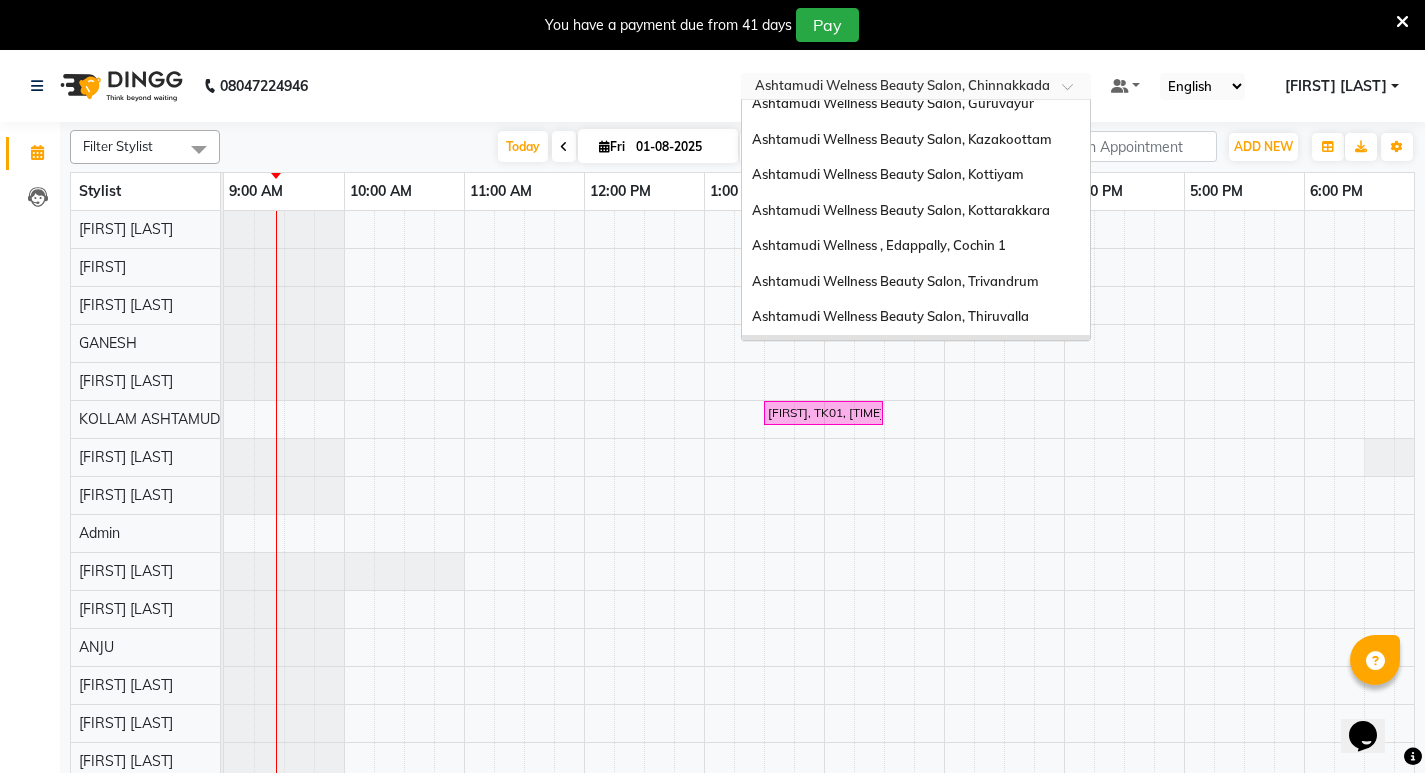 scroll, scrollTop: 0, scrollLeft: 0, axis: both 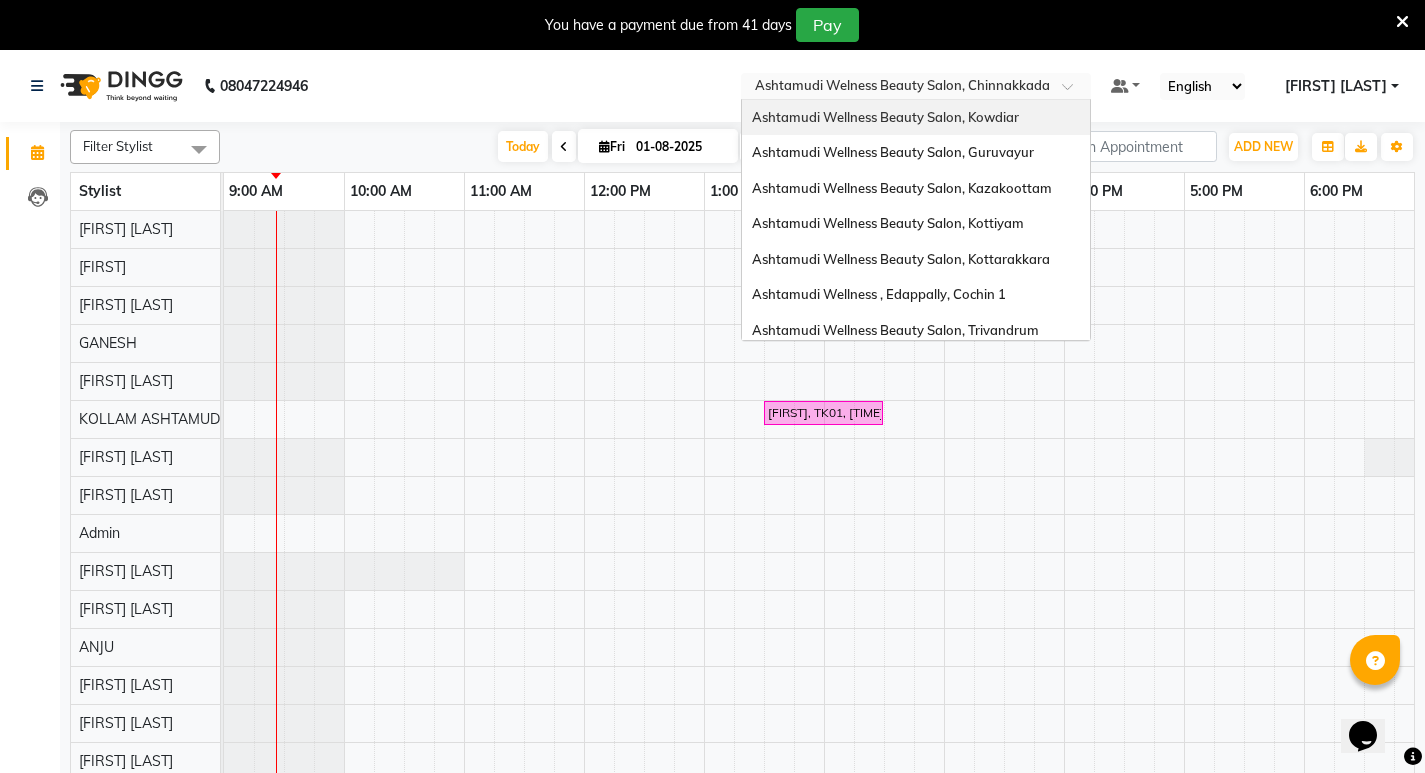 click on "Ashtamudi Wellness Beauty Salon, Kowdiar" at bounding box center [885, 117] 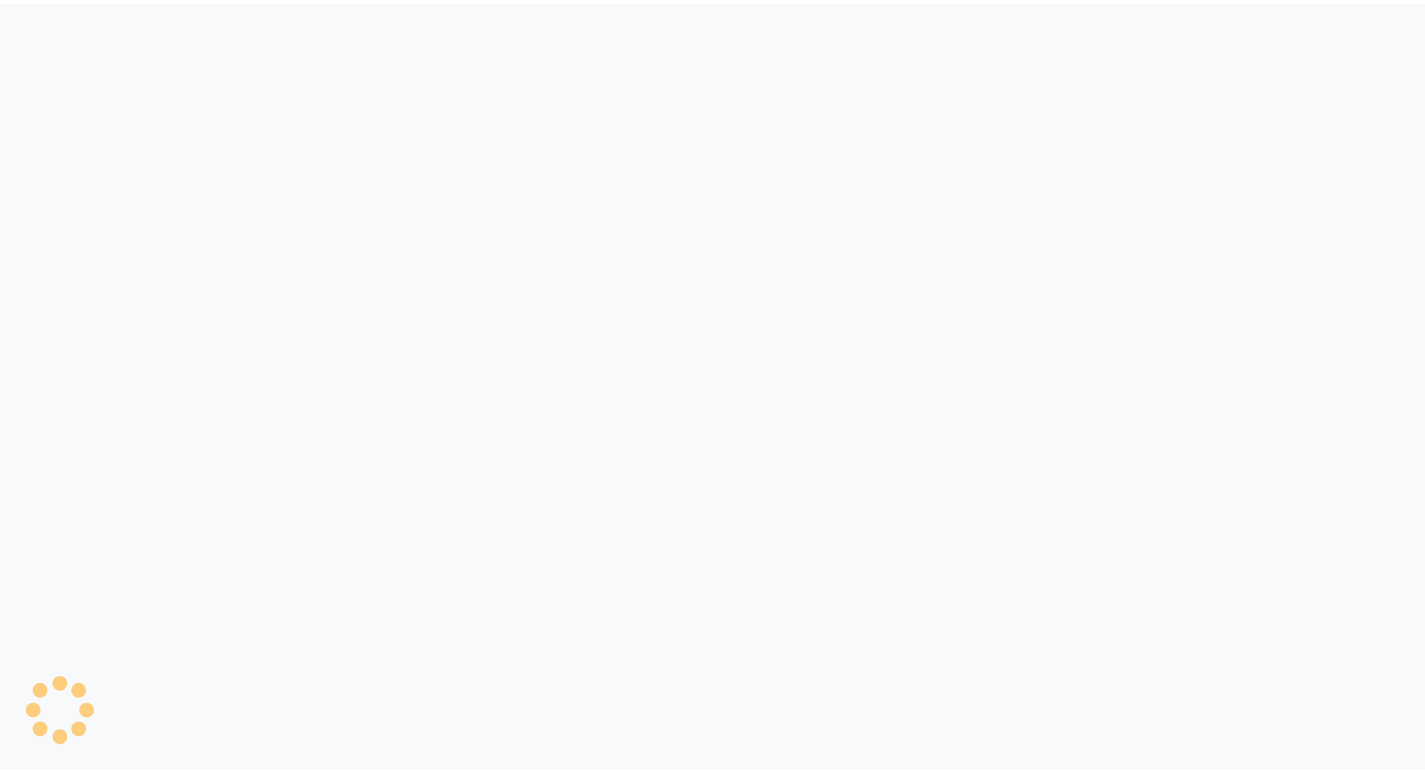 scroll, scrollTop: 0, scrollLeft: 0, axis: both 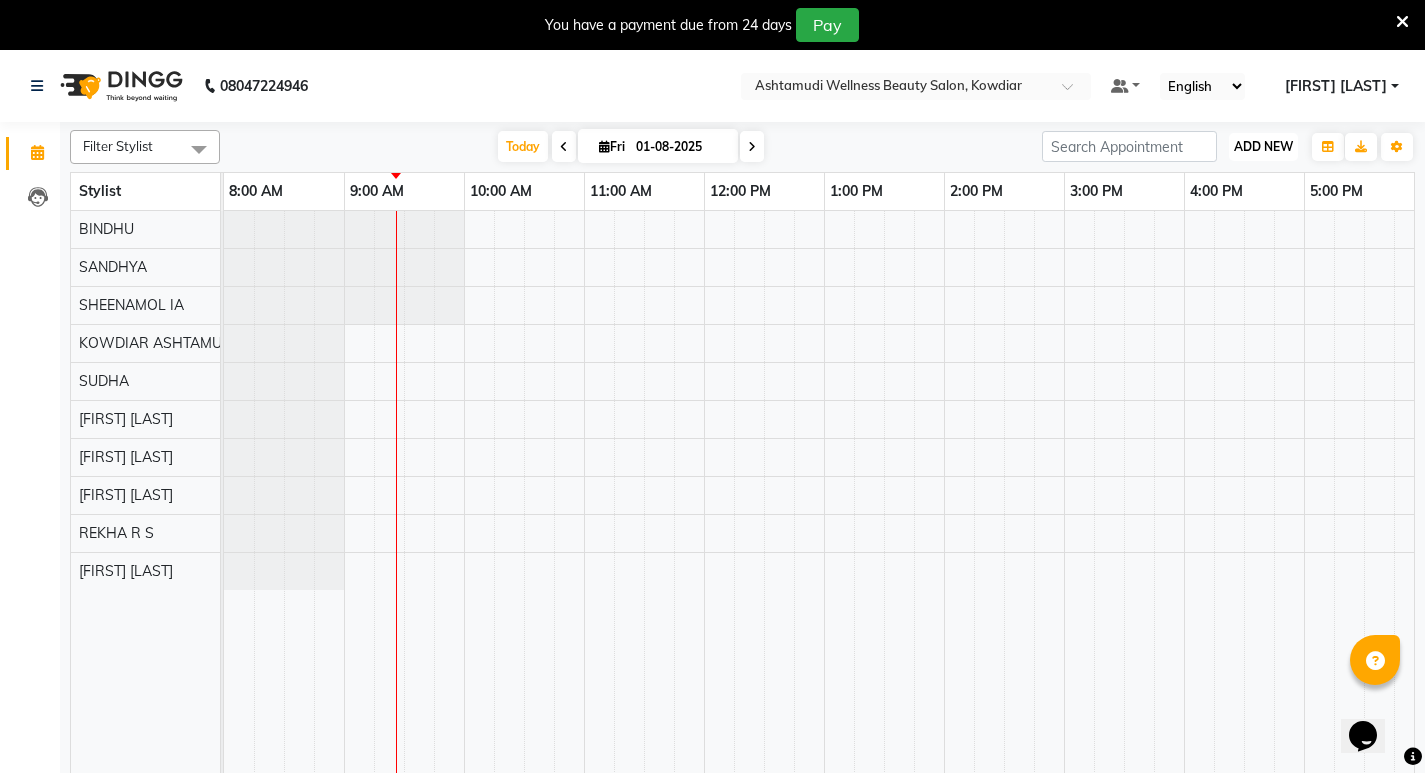 click on "ADD NEW" at bounding box center [1263, 146] 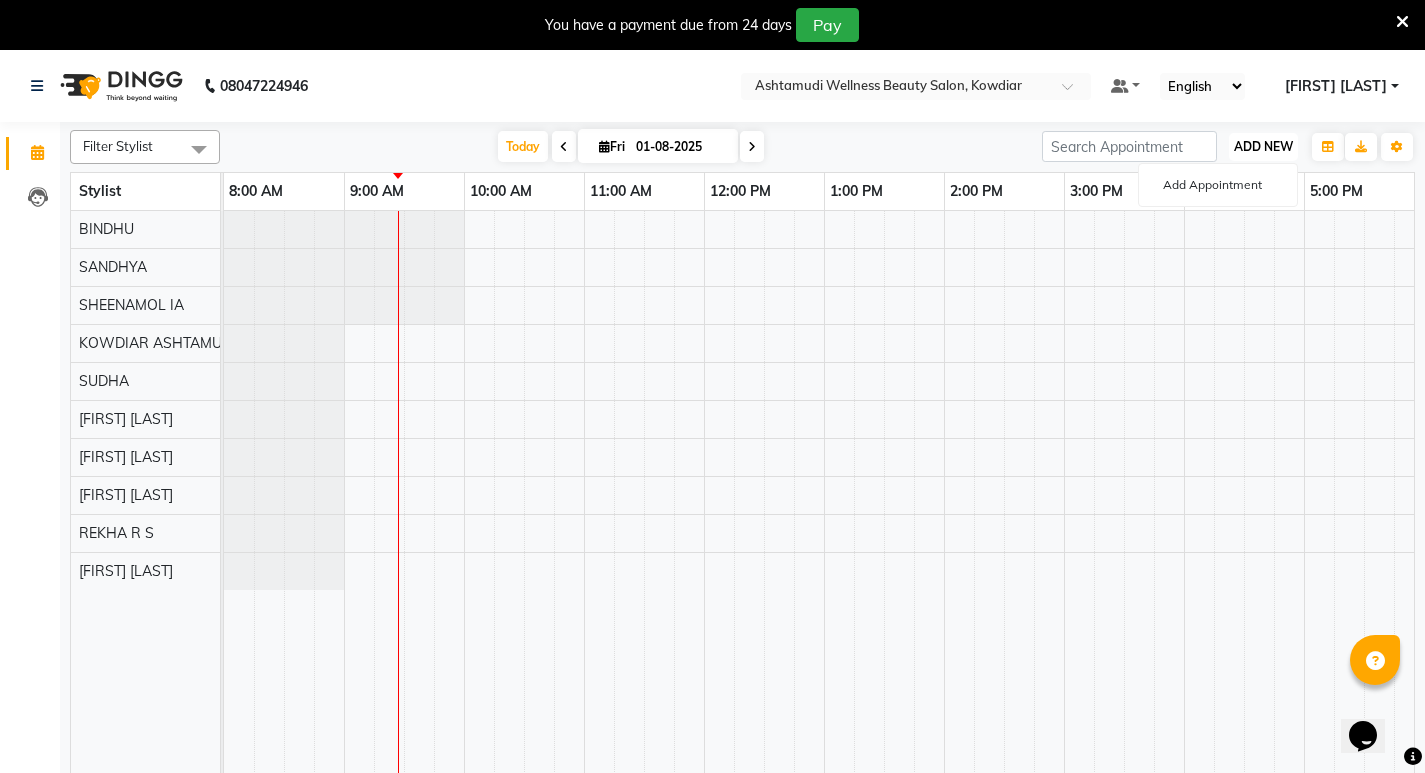 click on "ADD NEW" at bounding box center [1263, 146] 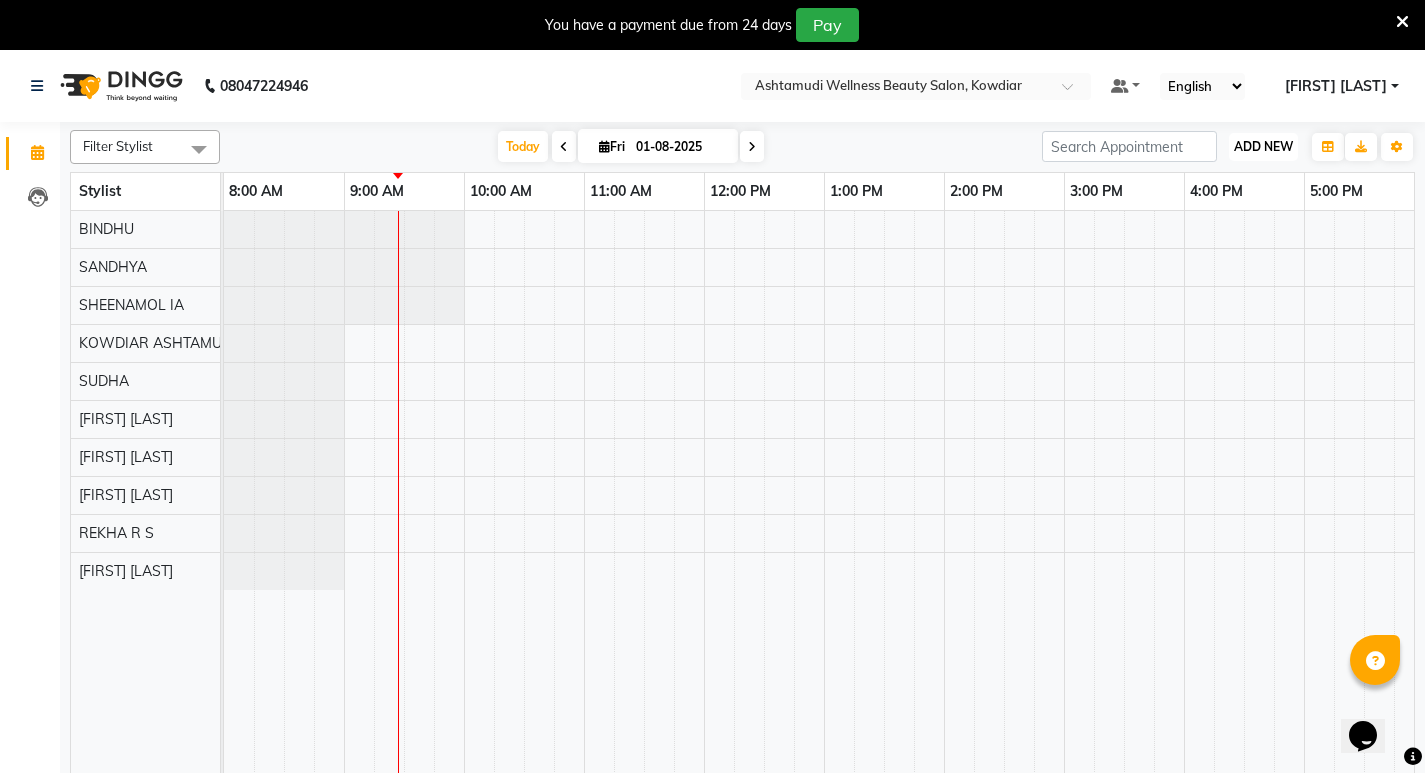 click on "ADD NEW" at bounding box center (1263, 146) 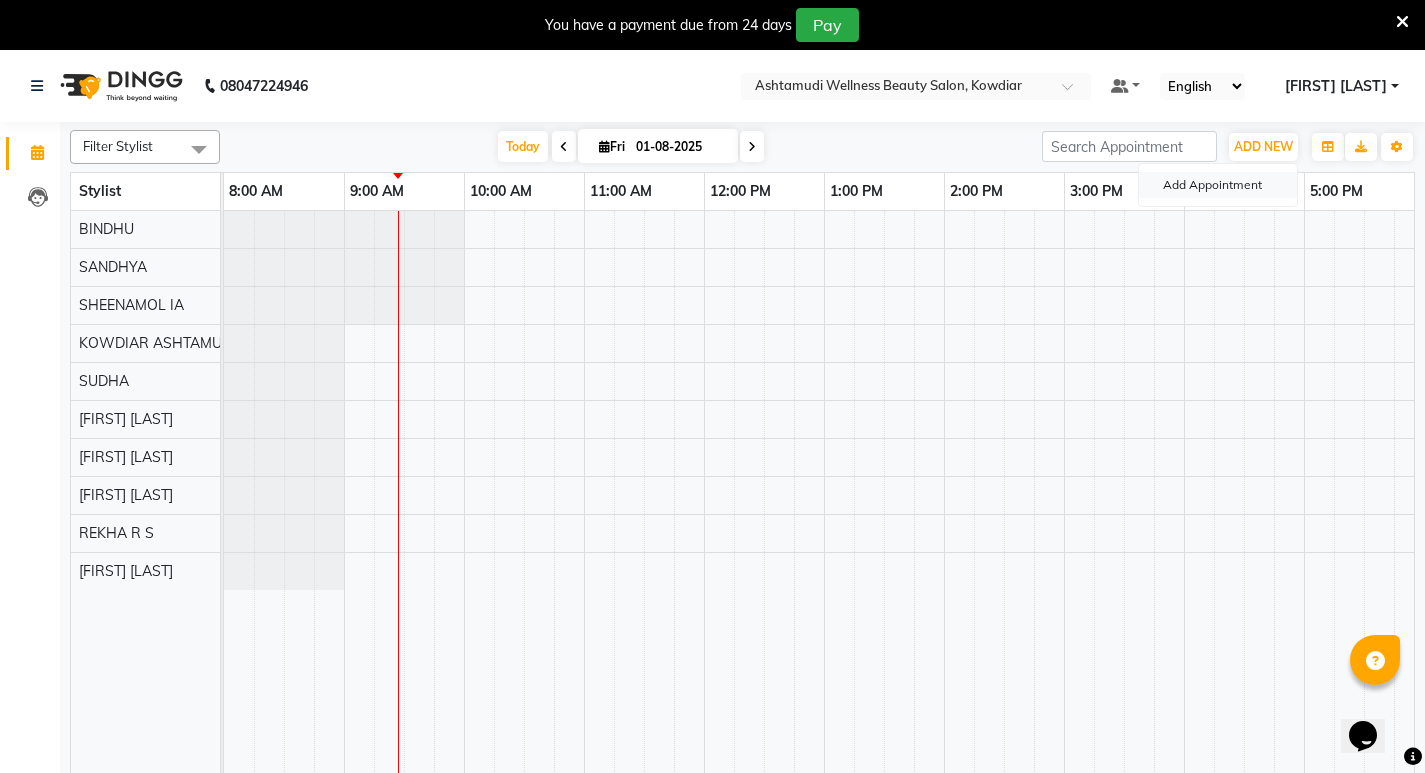click on "Add Appointment" at bounding box center [1218, 185] 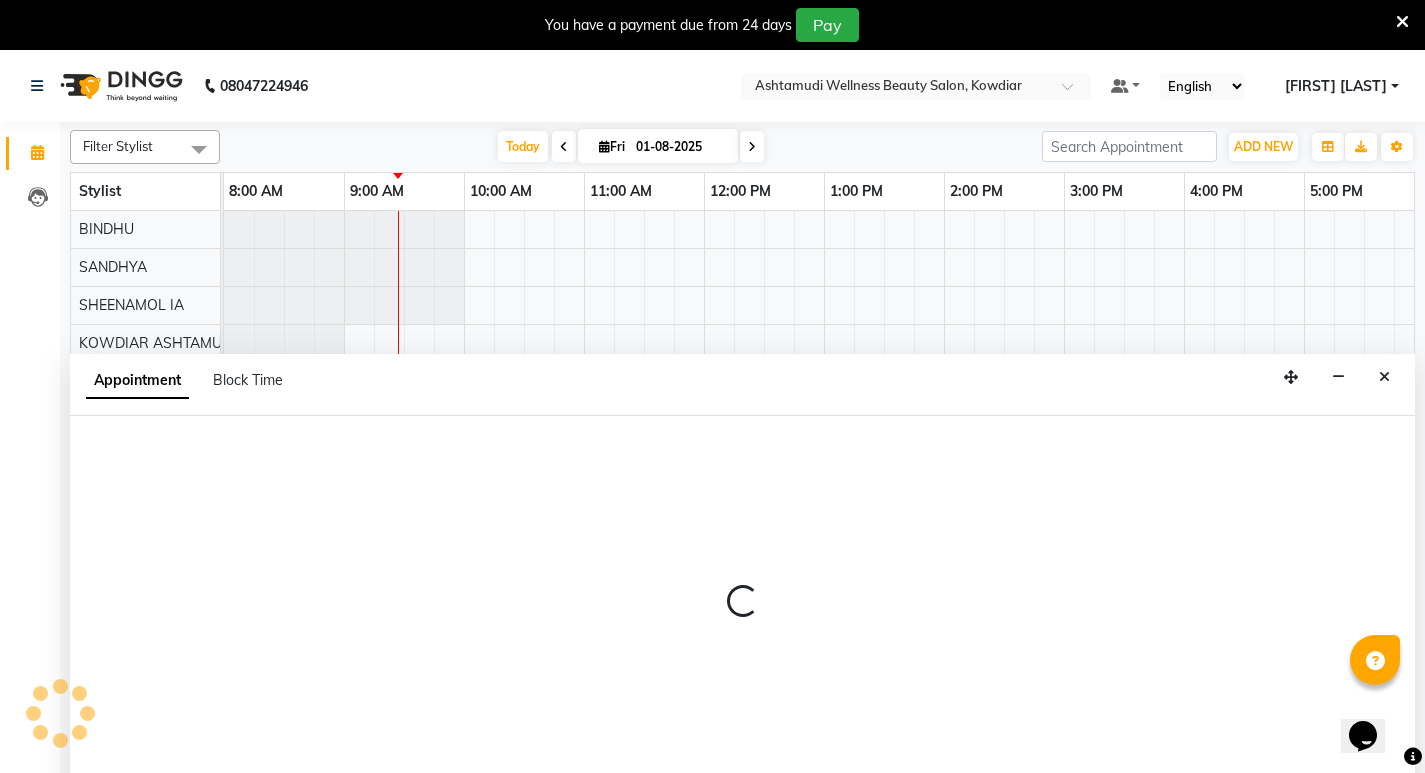 scroll, scrollTop: 50, scrollLeft: 0, axis: vertical 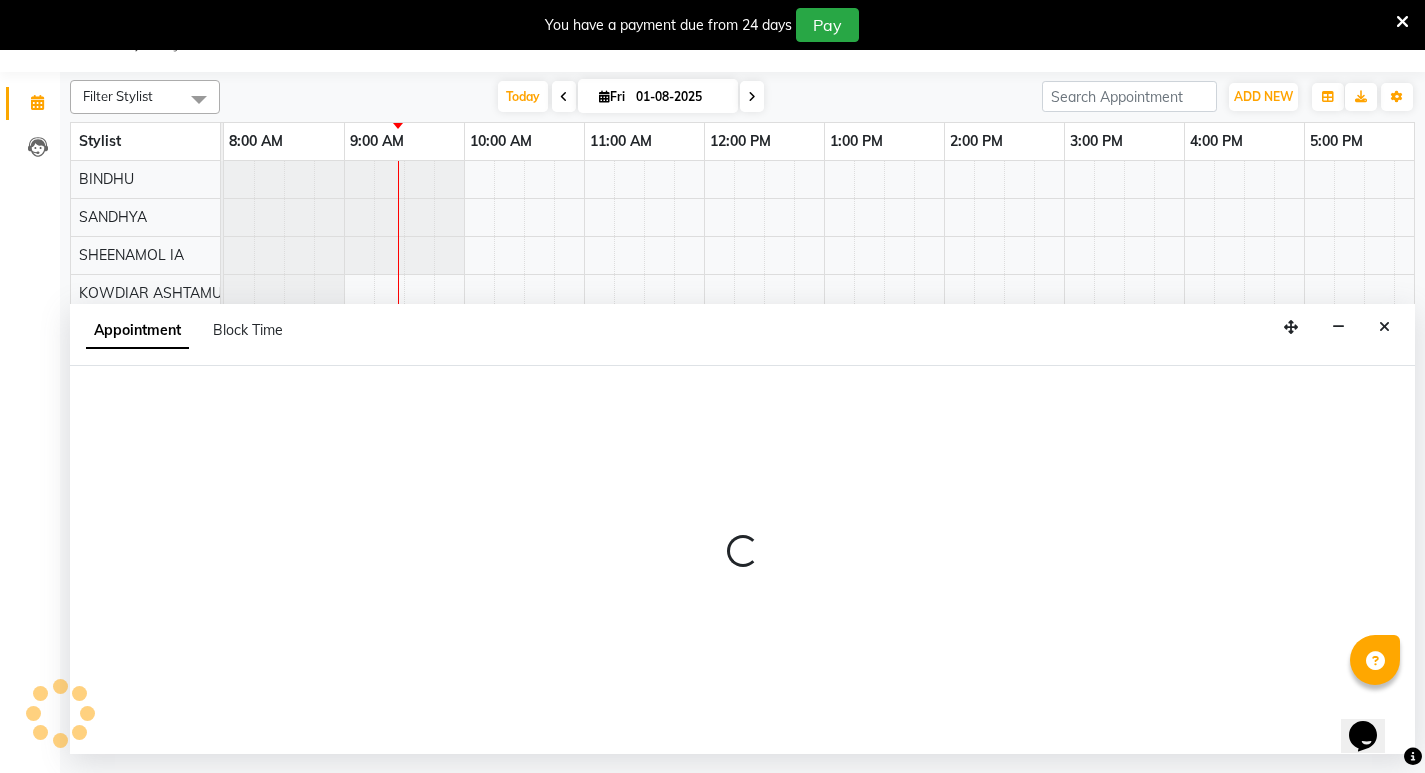 select on "540" 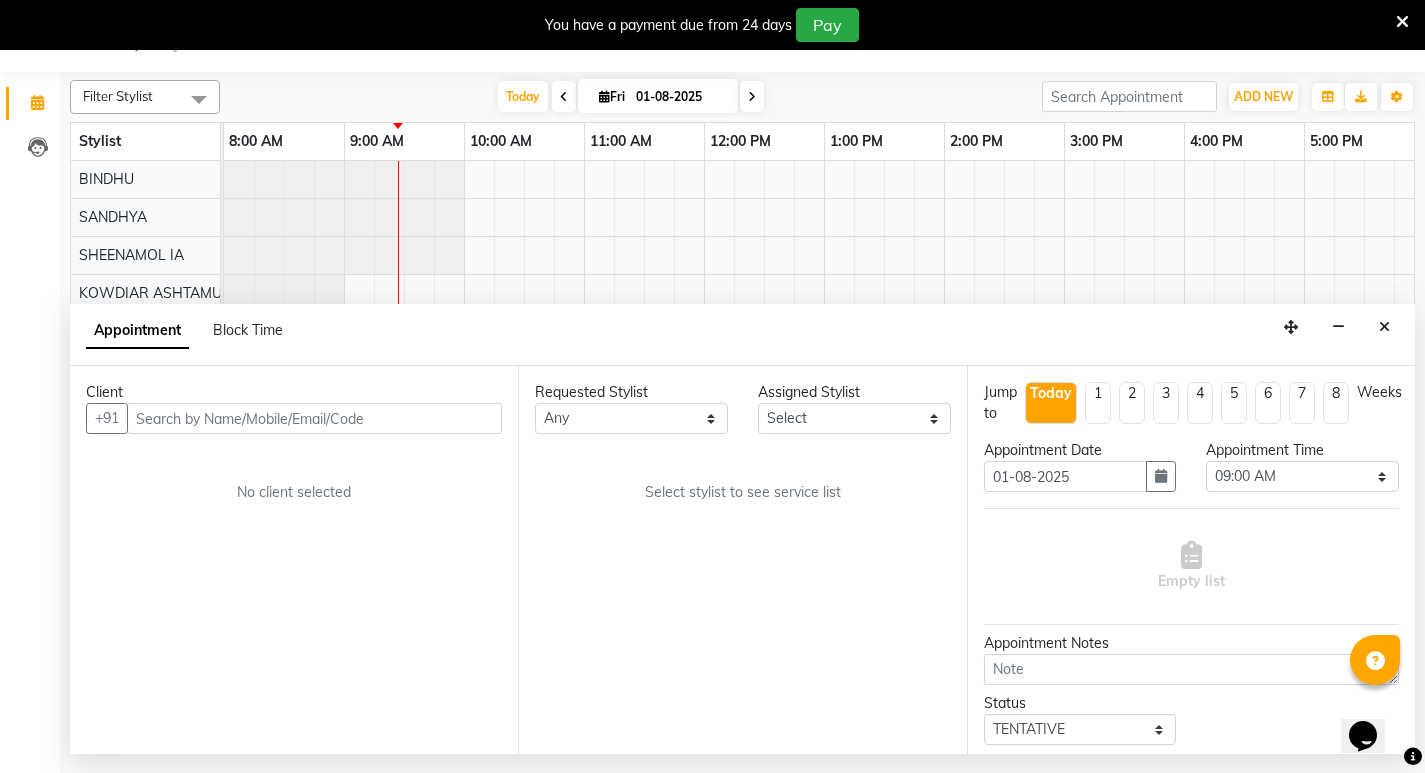 click at bounding box center (314, 418) 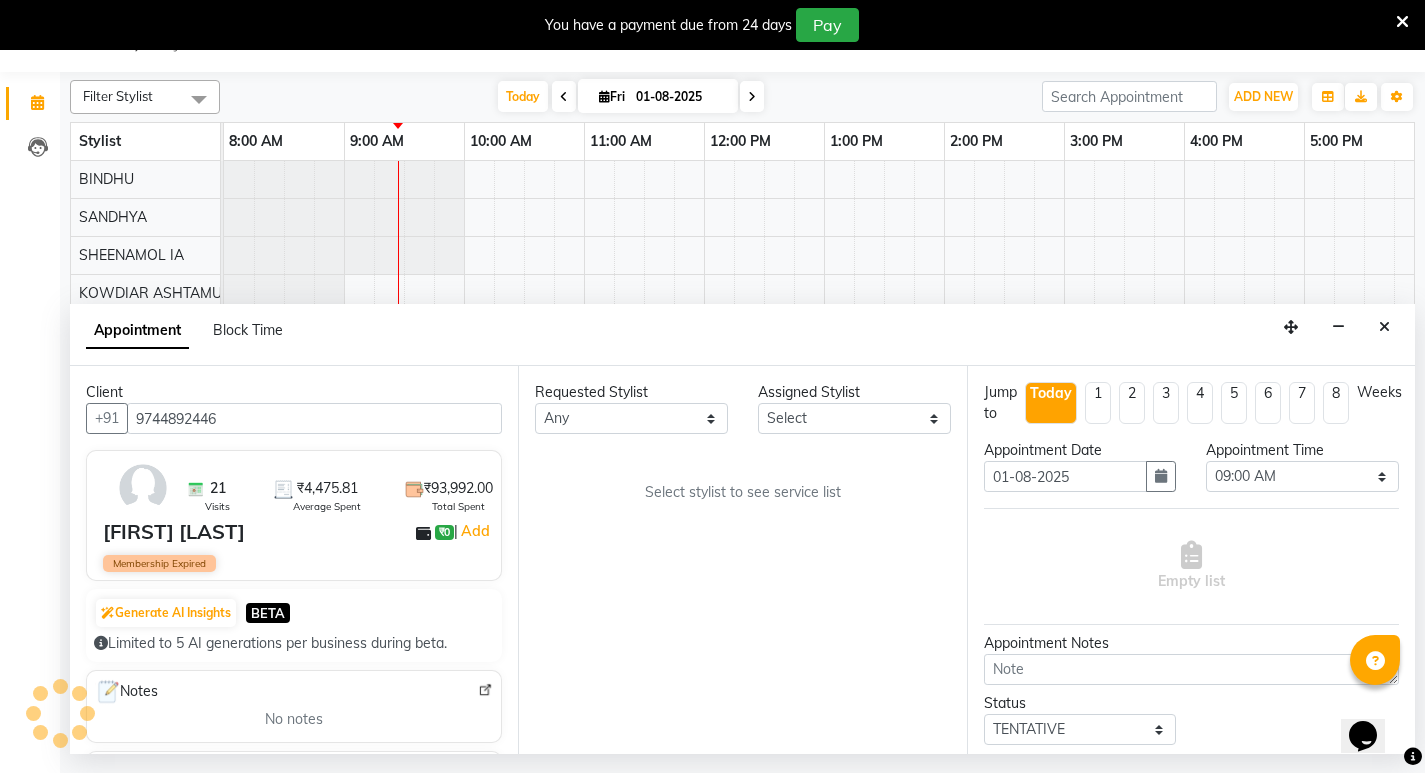 type on "9744892446" 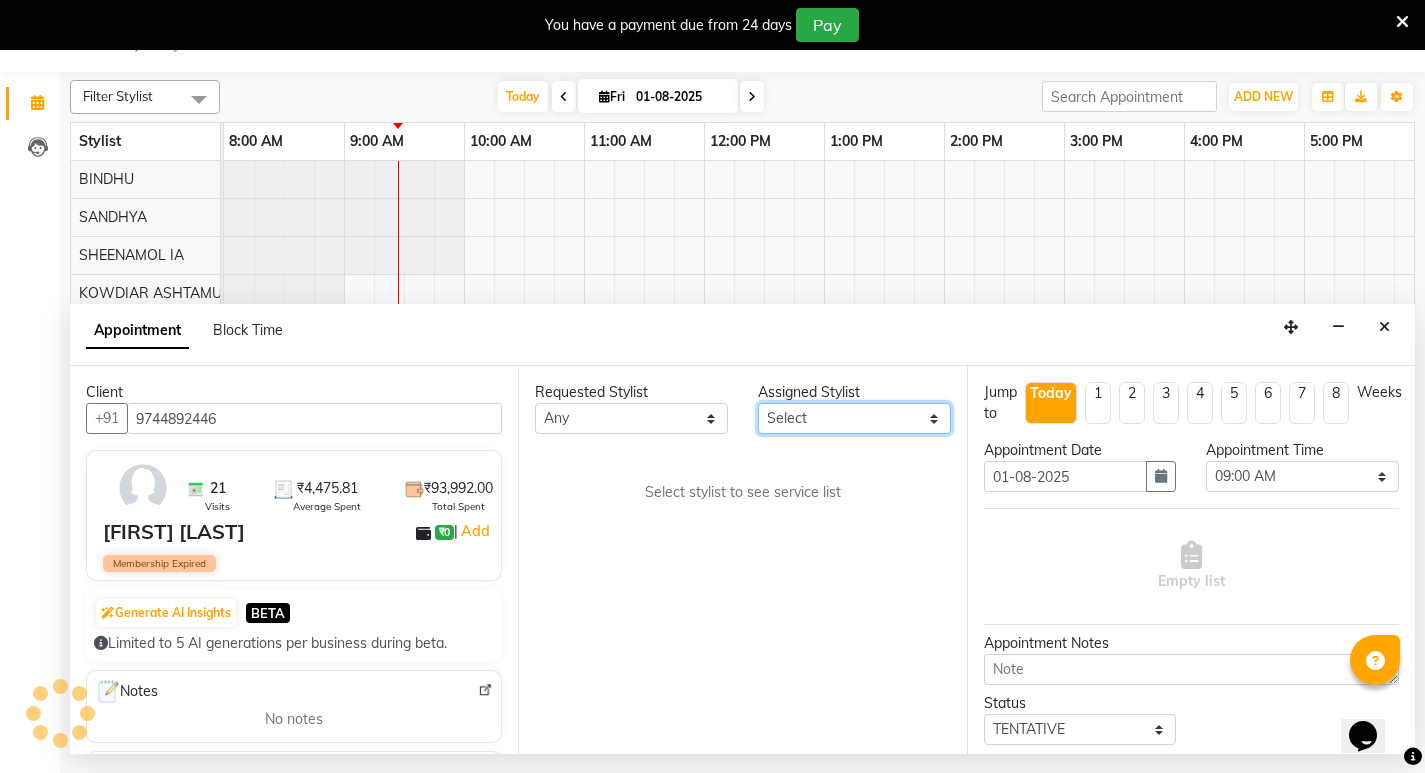 click on "Select [FIRST] [LAST] [FIRST] [LAST] [FIRST] [LAST] [FIRST] [LAST] [FIRST] [LAST] [FIRST] [LAST] [FIRST] [LAST] [FIRST] [LAST] [FIRST] [LAST]" at bounding box center (854, 418) 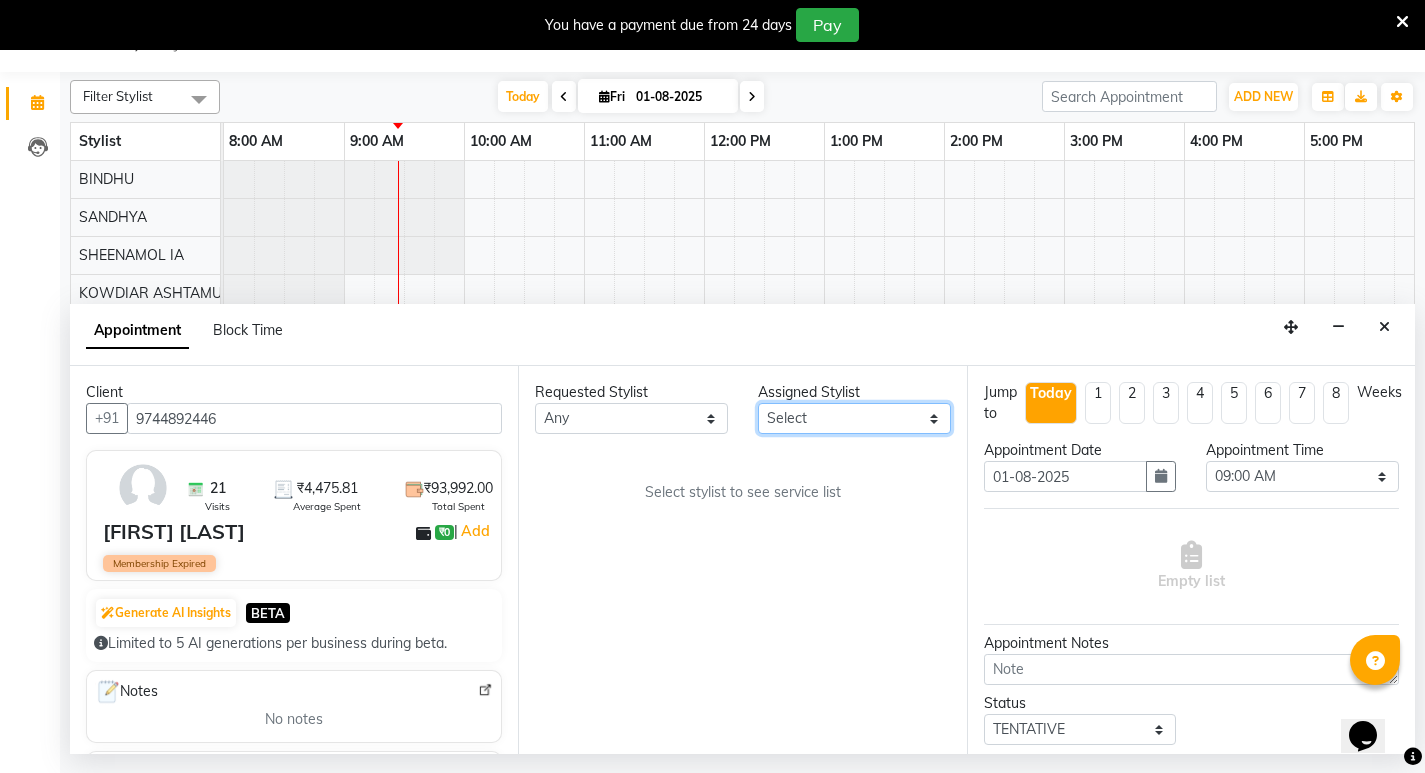 select on "27461" 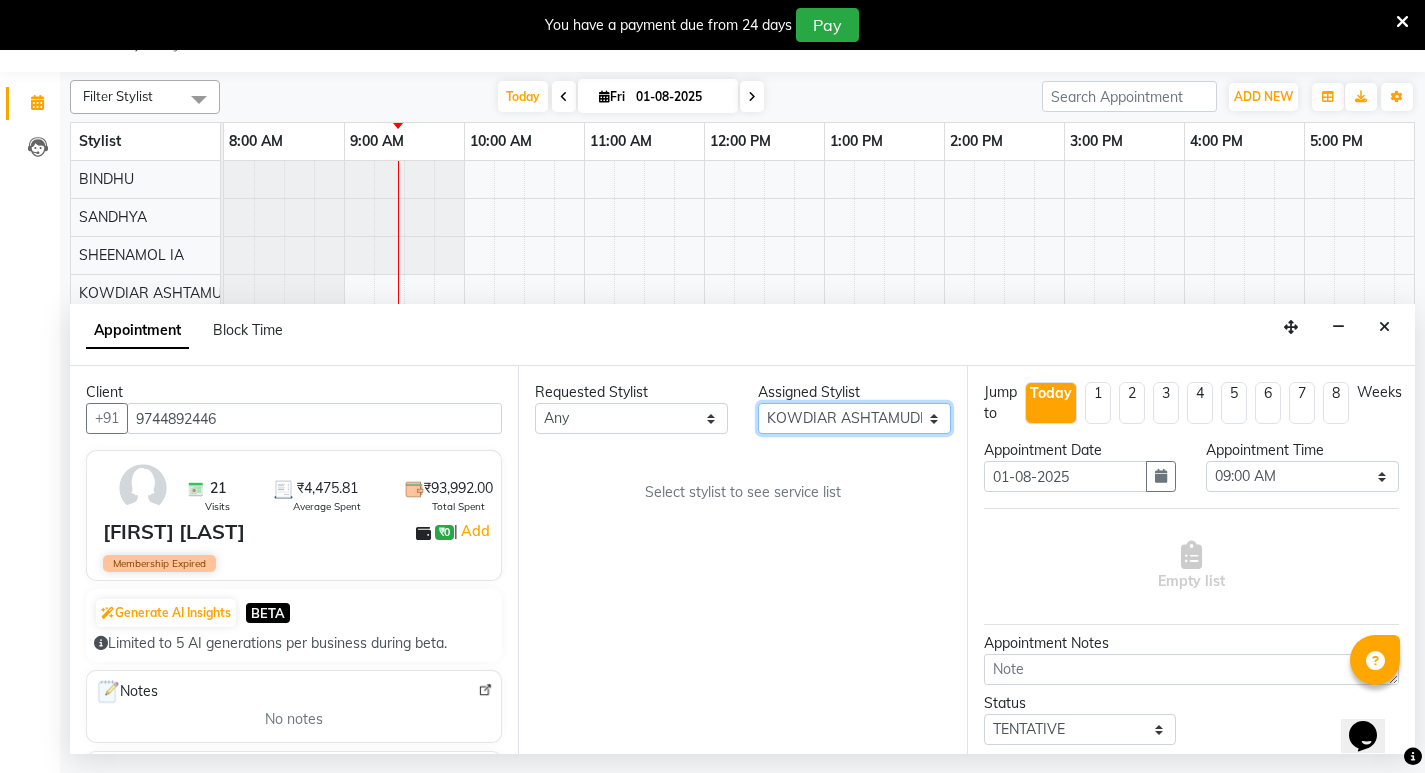 click on "Select [FIRST] [LAST] [FIRST] [LAST] [FIRST] [LAST] [FIRST] [LAST] [FIRST] [LAST] [FIRST] [LAST] [FIRST] [LAST] [FIRST] [LAST] [FIRST] [LAST]" at bounding box center [854, 418] 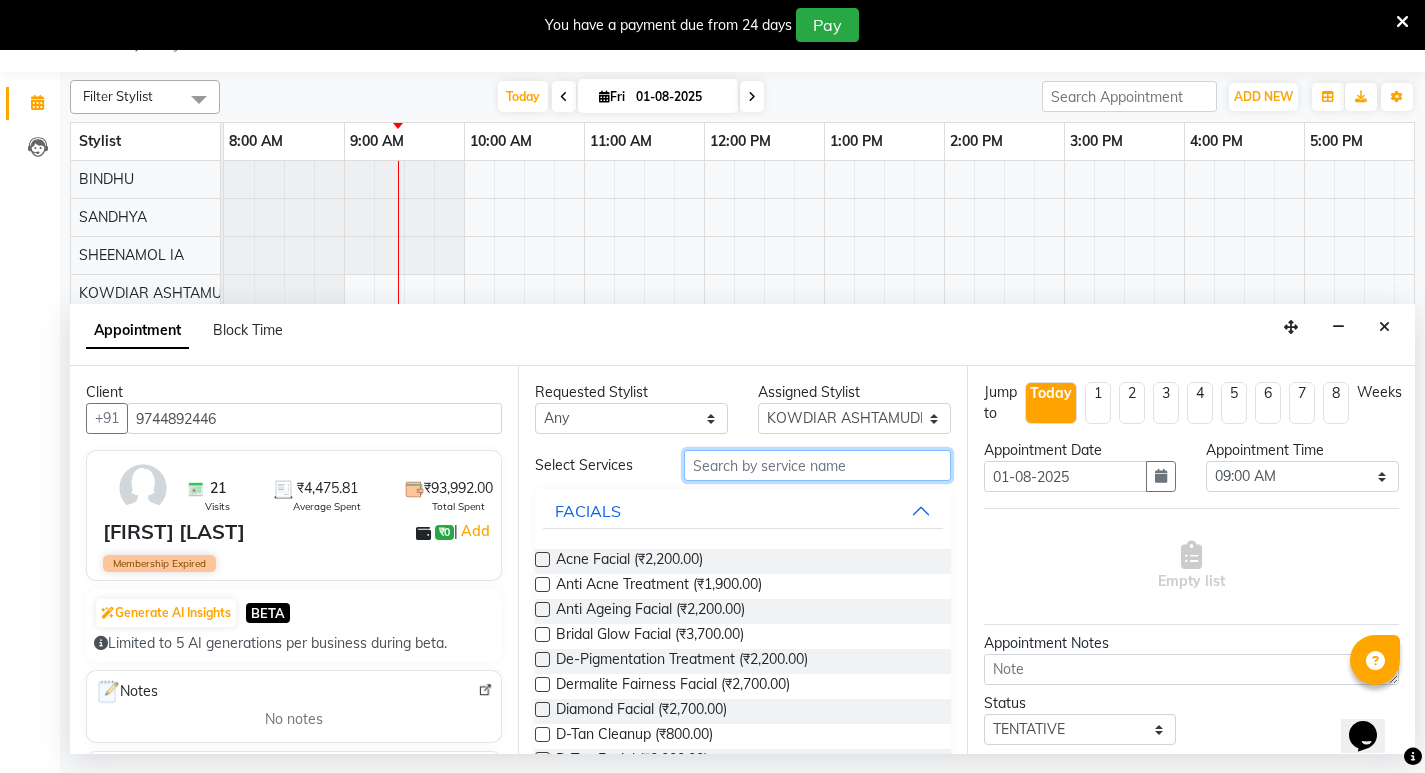 click at bounding box center (817, 465) 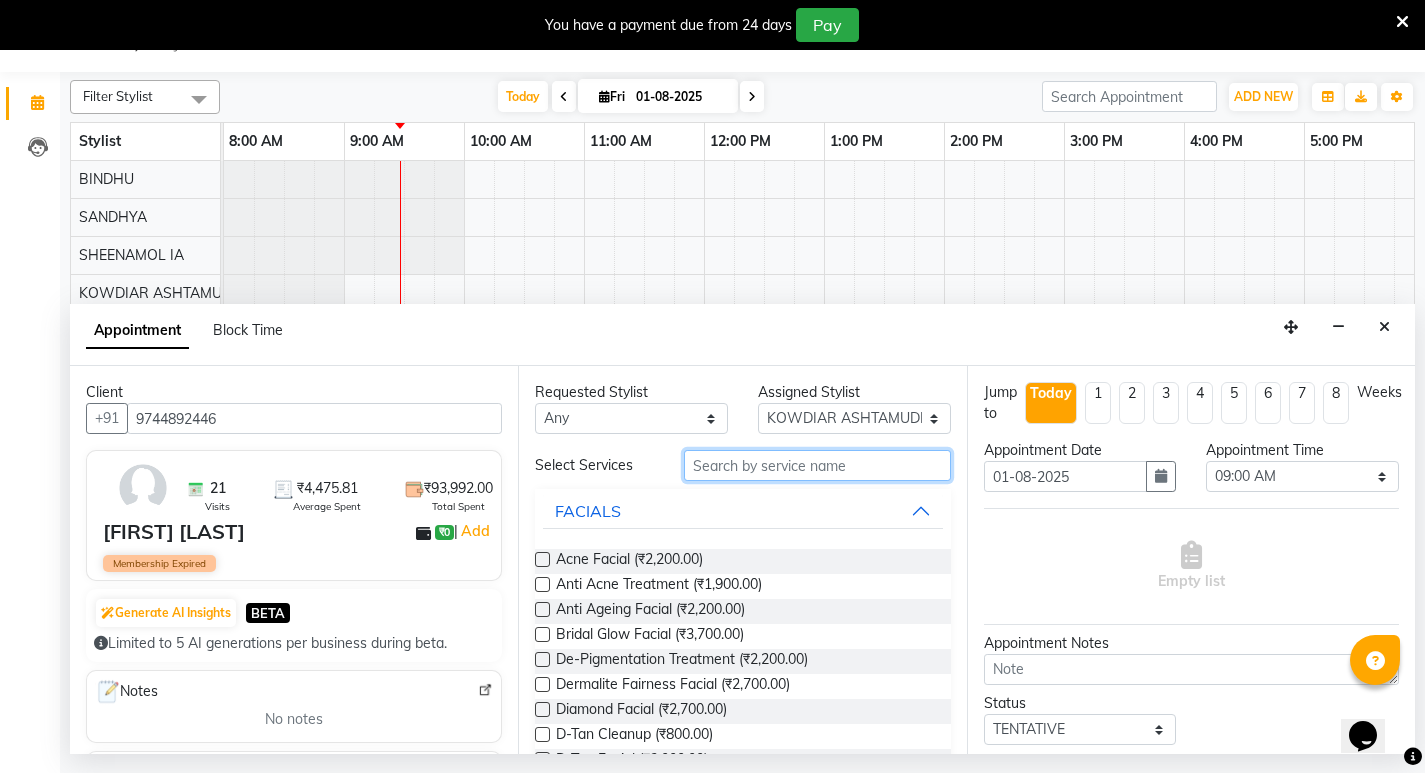 click at bounding box center [817, 465] 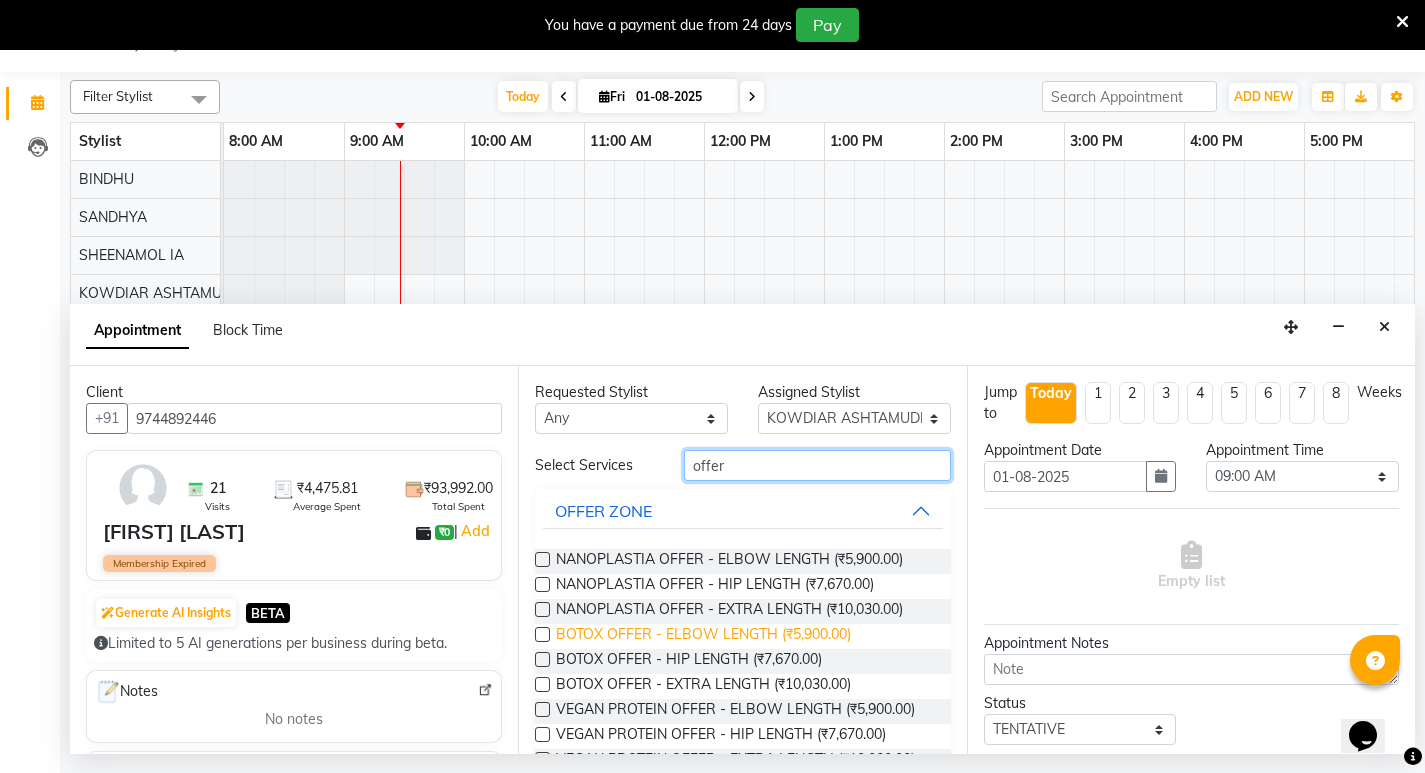 type on "offer" 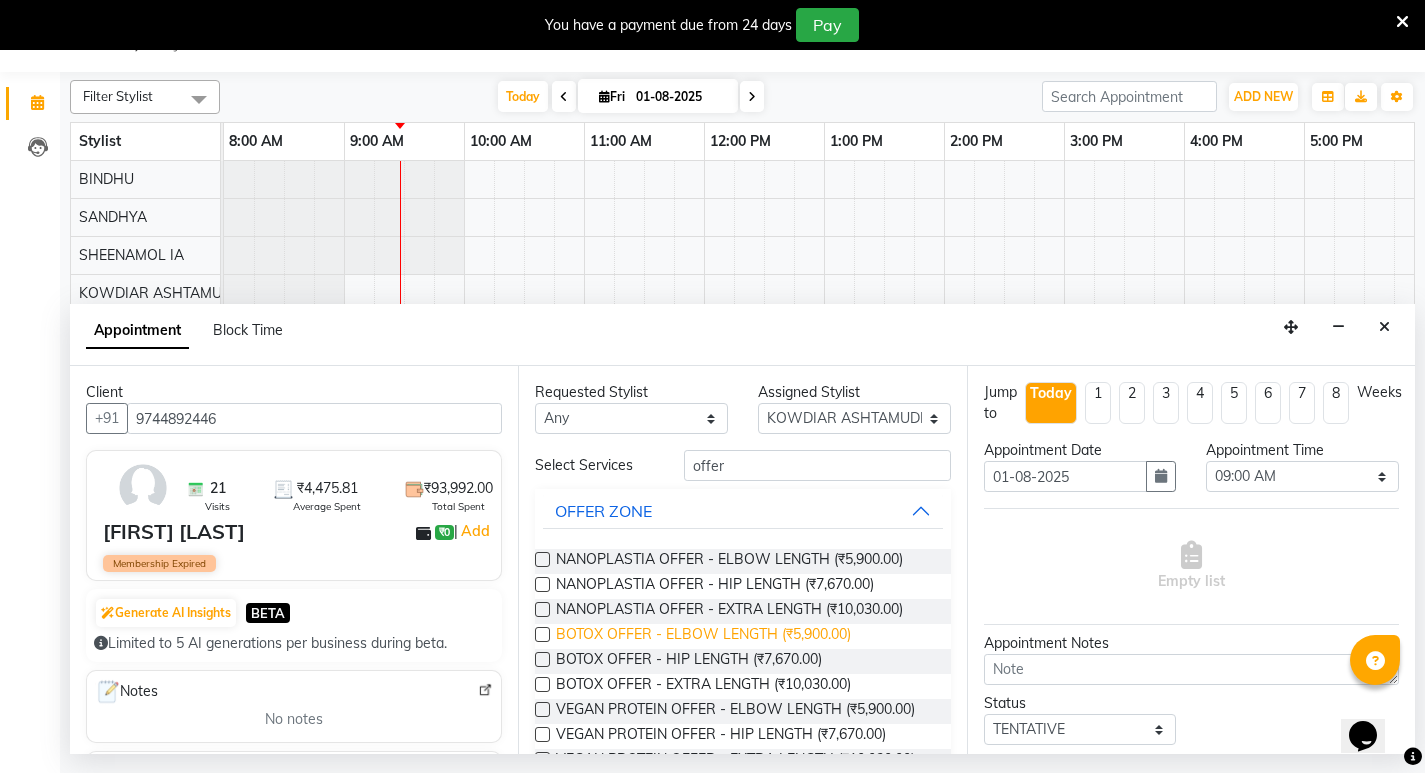 click on "BOTOX OFFER - ELBOW LENGTH (₹5,900.00)" at bounding box center (703, 636) 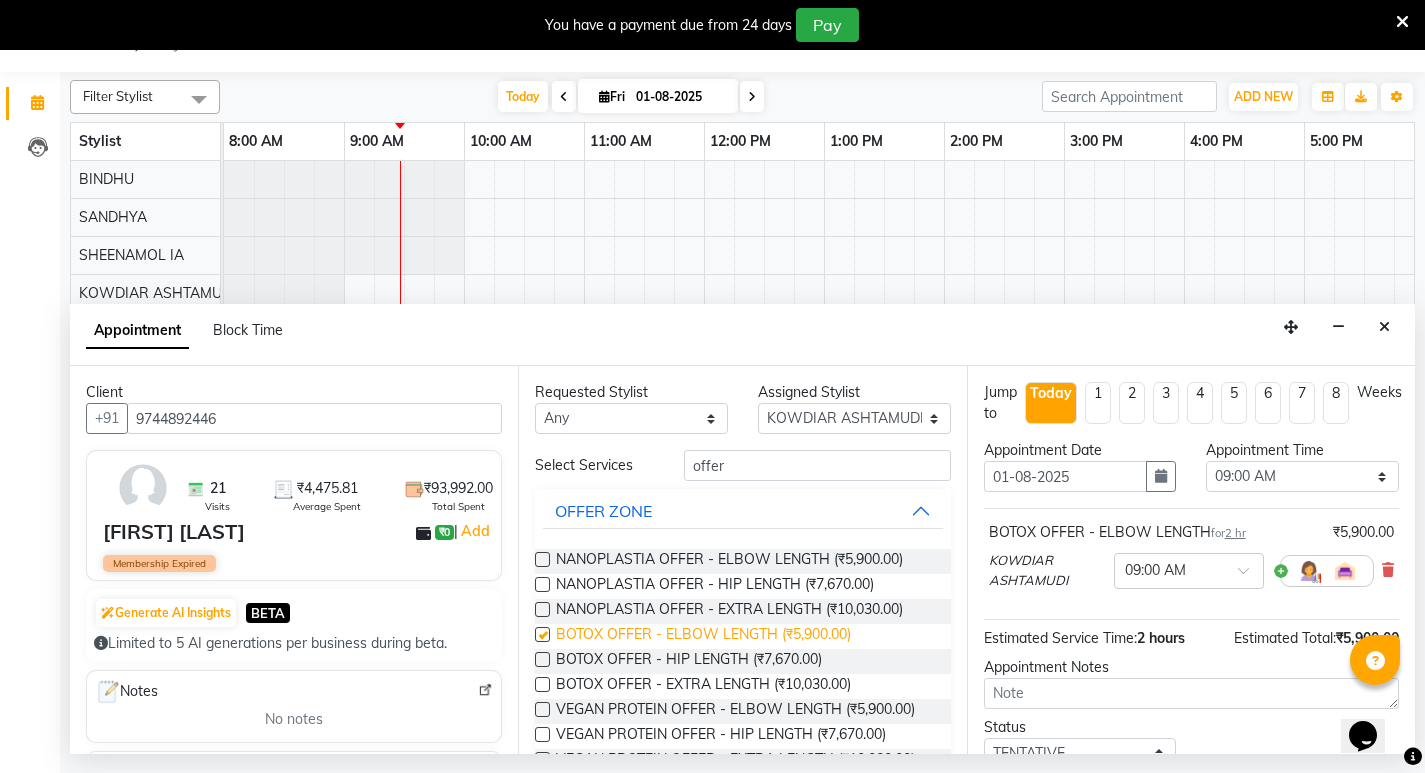 checkbox on "false" 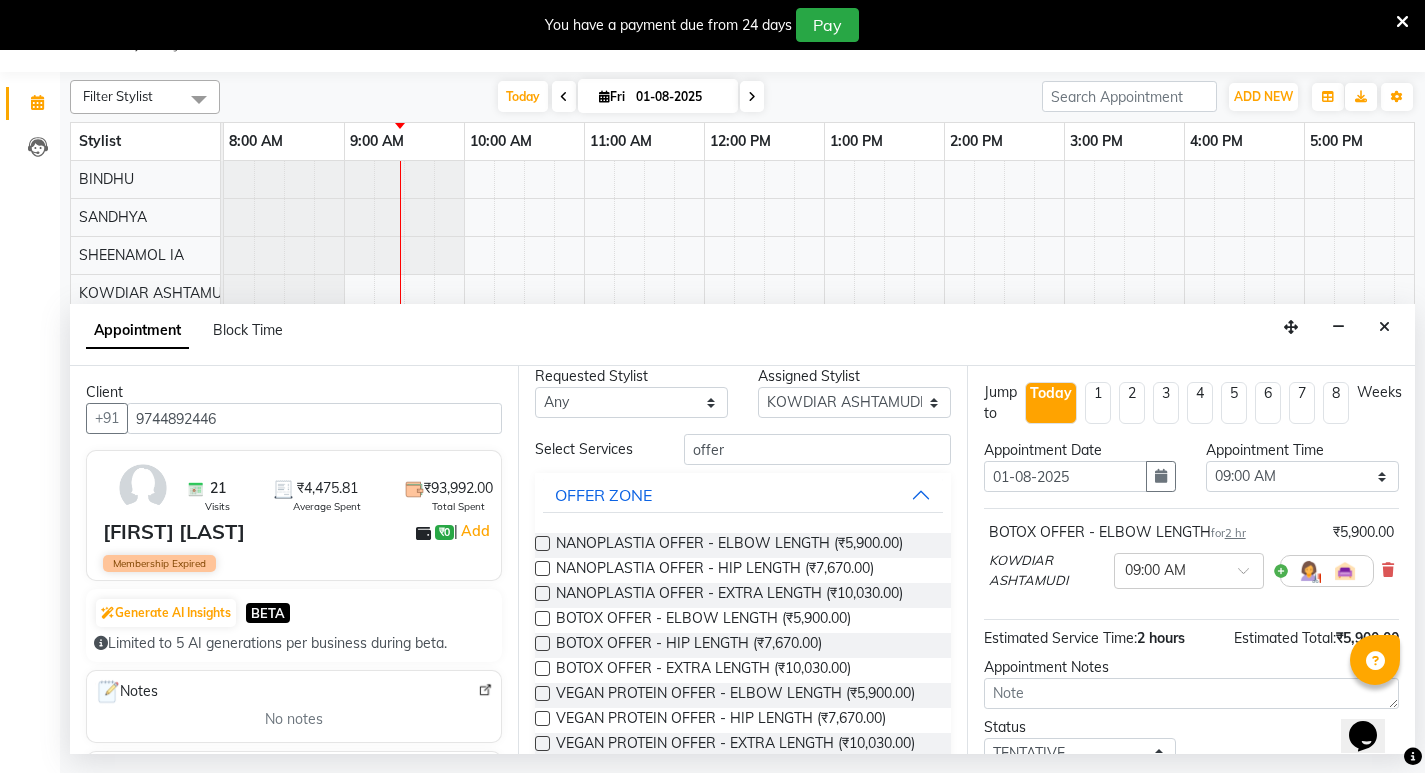 scroll, scrollTop: 0, scrollLeft: 0, axis: both 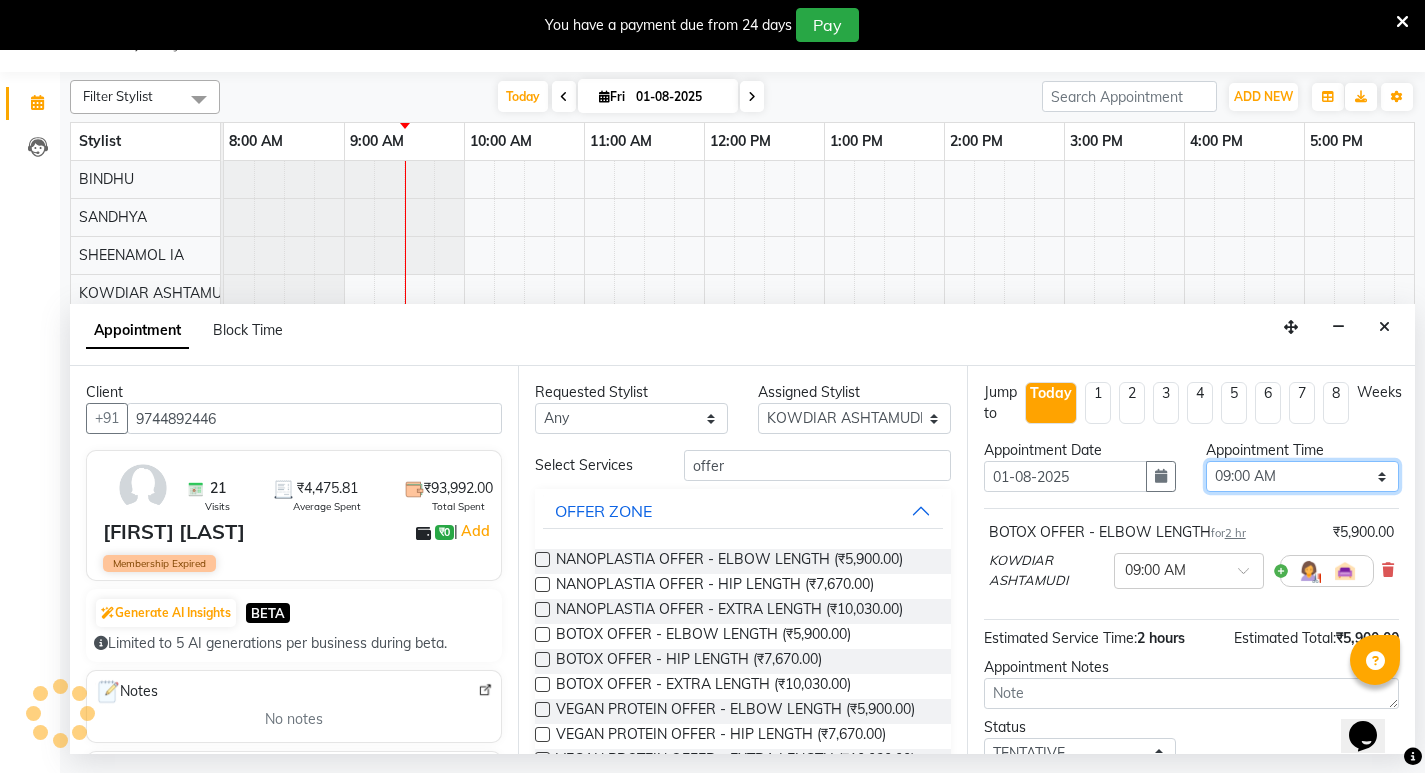 click on "Select 09:00 AM 09:15 AM 09:30 AM 09:45 AM 10:00 AM 10:15 AM 10:30 AM 10:45 AM 11:00 AM 11:15 AM 11:30 AM 11:45 AM 12:00 PM 12:15 PM 12:30 PM 12:45 PM 01:00 PM 01:15 PM 01:30 PM 01:45 PM 02:00 PM 02:15 PM 02:30 PM 02:45 PM 03:00 PM 03:15 PM 03:30 PM 03:45 PM 04:00 PM 04:15 PM 04:30 PM 04:45 PM 05:00 PM 05:15 PM 05:30 PM 05:45 PM 06:00 PM 06:15 PM 06:30 PM 06:45 PM 07:00 PM 07:15 PM 07:30 PM 07:45 PM 08:00 PM" at bounding box center [1302, 476] 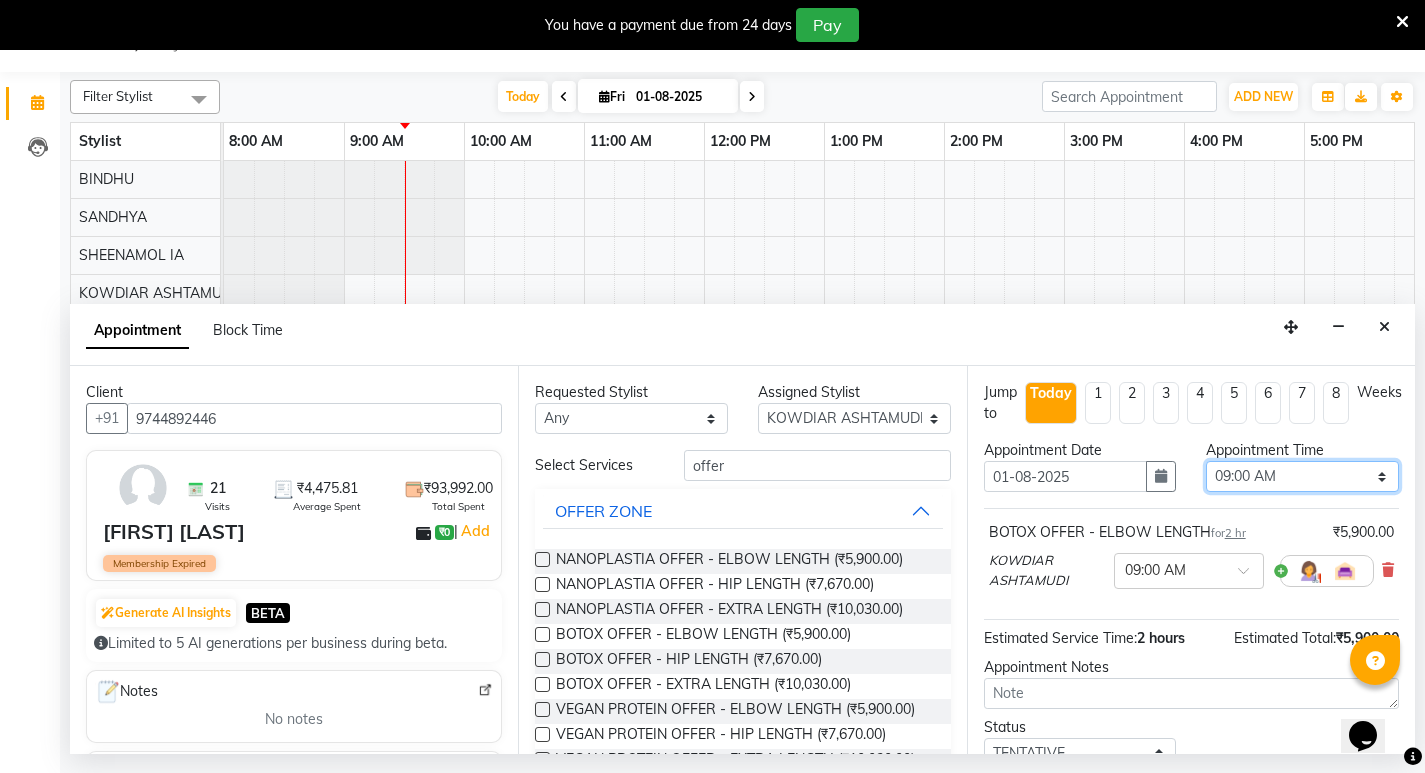 select on "660" 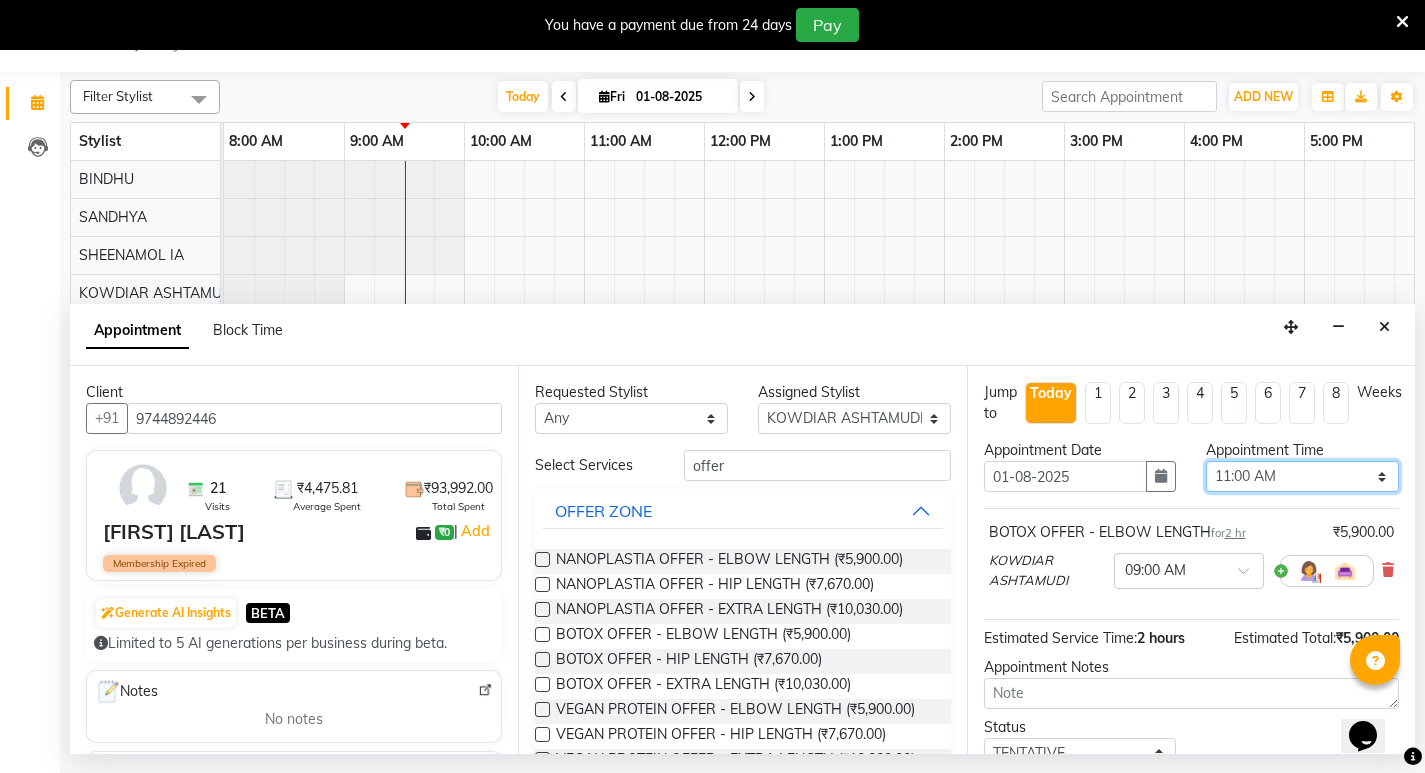 click on "Select 09:00 AM 09:15 AM 09:30 AM 09:45 AM 10:00 AM 10:15 AM 10:30 AM 10:45 AM 11:00 AM 11:15 AM 11:30 AM 11:45 AM 12:00 PM 12:15 PM 12:30 PM 12:45 PM 01:00 PM 01:15 PM 01:30 PM 01:45 PM 02:00 PM 02:15 PM 02:30 PM 02:45 PM 03:00 PM 03:15 PM 03:30 PM 03:45 PM 04:00 PM 04:15 PM 04:30 PM 04:45 PM 05:00 PM 05:15 PM 05:30 PM 05:45 PM 06:00 PM 06:15 PM 06:30 PM 06:45 PM 07:00 PM 07:15 PM 07:30 PM 07:45 PM 08:00 PM" at bounding box center (1302, 476) 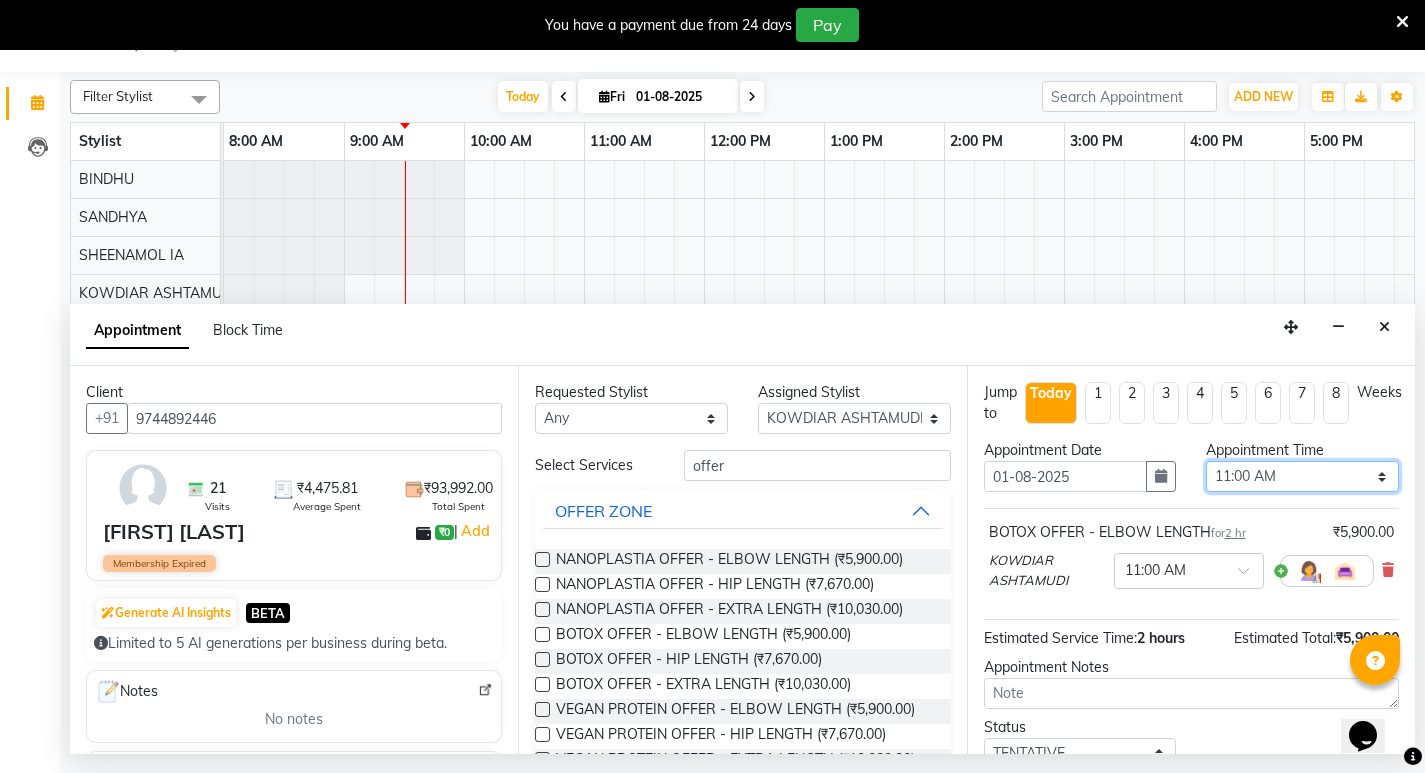 click on "Select 09:00 AM 09:15 AM 09:30 AM 09:45 AM 10:00 AM 10:15 AM 10:30 AM 10:45 AM 11:00 AM 11:15 AM 11:30 AM 11:45 AM 12:00 PM 12:15 PM 12:30 PM 12:45 PM 01:00 PM 01:15 PM 01:30 PM 01:45 PM 02:00 PM 02:15 PM 02:30 PM 02:45 PM 03:00 PM 03:15 PM 03:30 PM 03:45 PM 04:00 PM 04:15 PM 04:30 PM 04:45 PM 05:00 PM 05:15 PM 05:30 PM 05:45 PM 06:00 PM 06:15 PM 06:30 PM 06:45 PM 07:00 PM 07:15 PM 07:30 PM 07:45 PM 08:00 PM" at bounding box center [1302, 476] 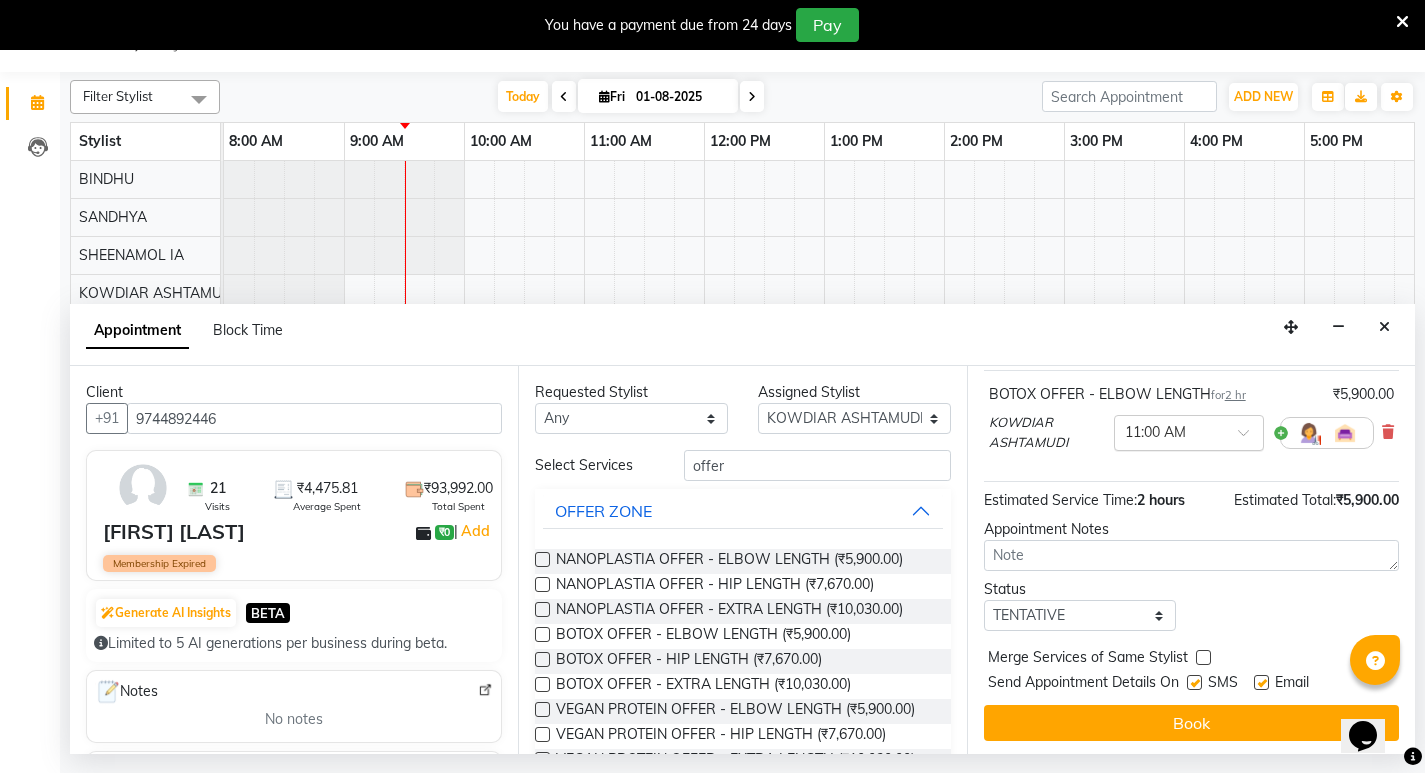 scroll, scrollTop: 141, scrollLeft: 0, axis: vertical 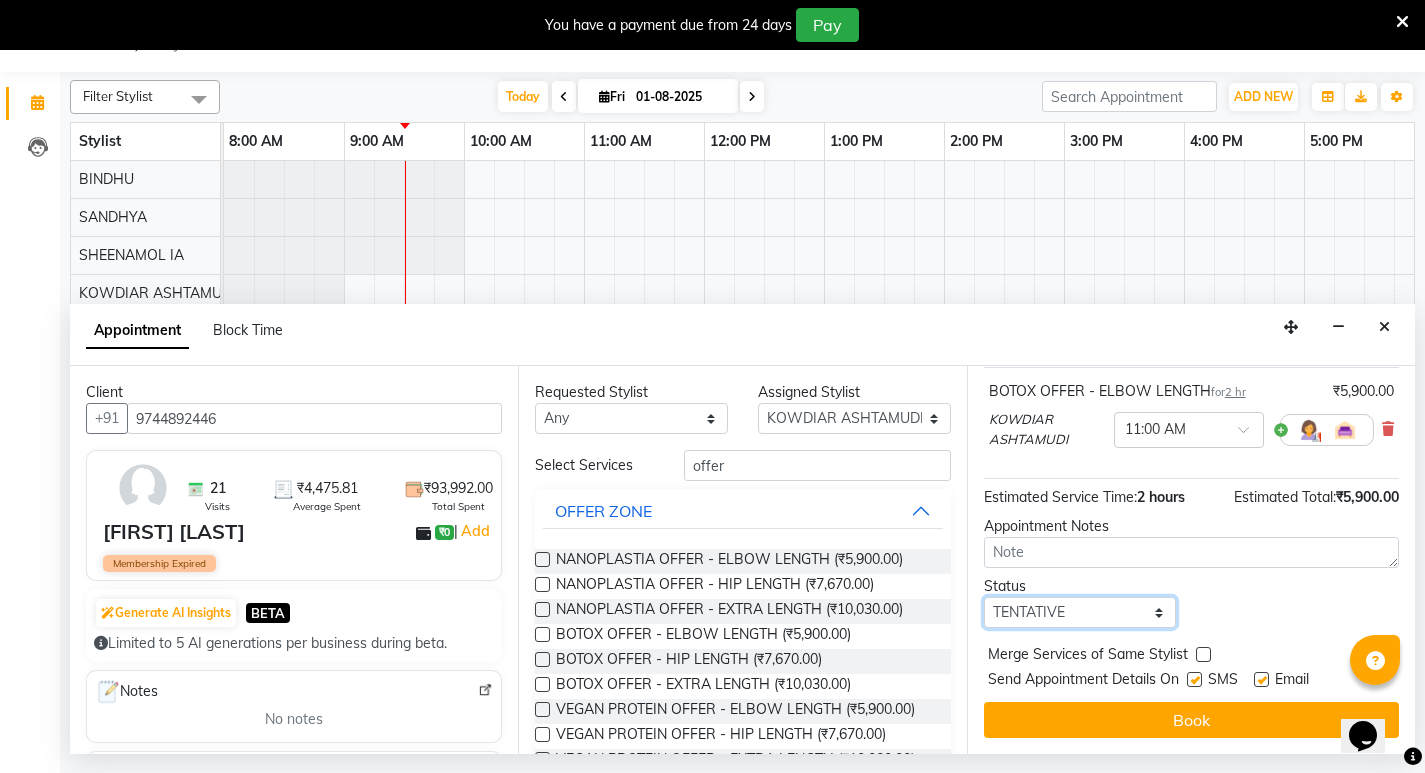 click on "Select TENTATIVE CONFIRM CHECK-IN UPCOMING" at bounding box center (1080, 612) 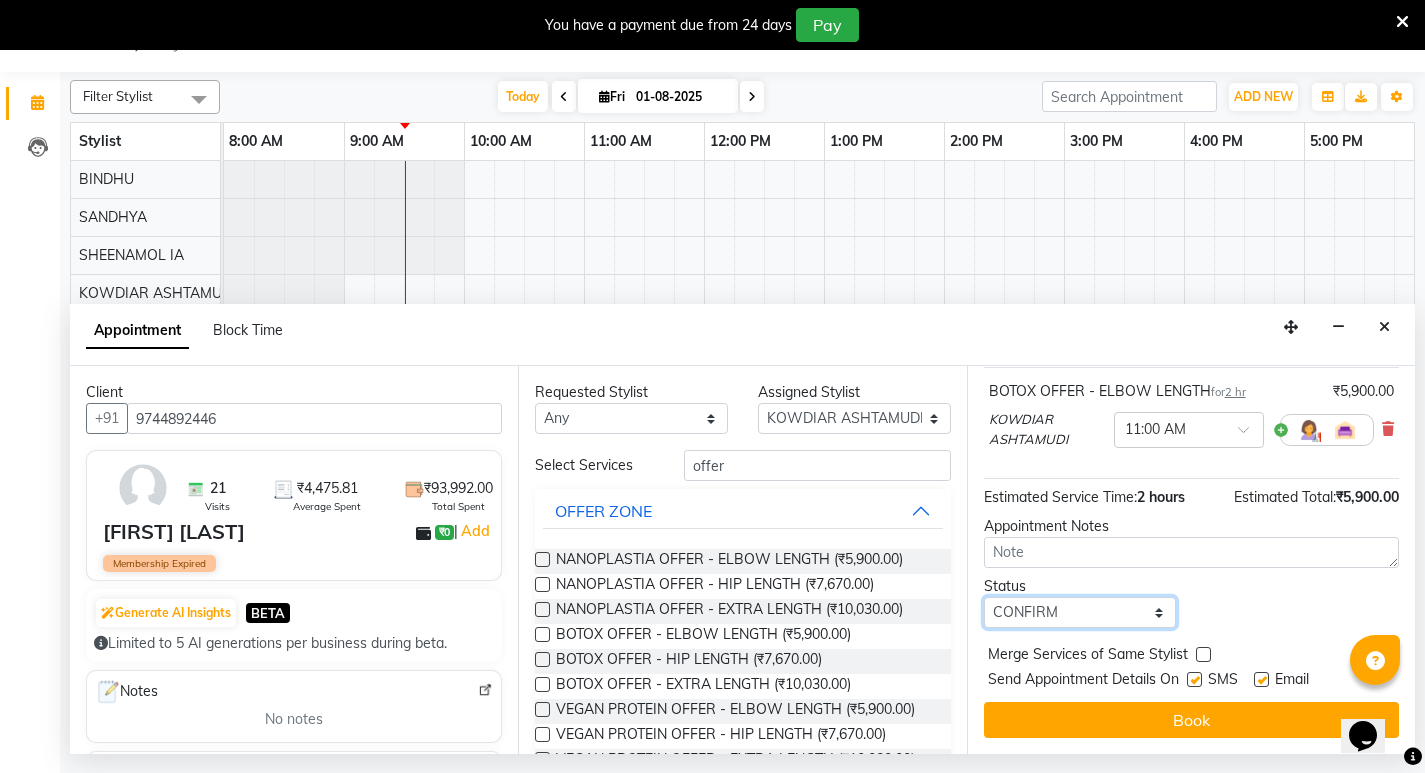 click on "Select TENTATIVE CONFIRM CHECK-IN UPCOMING" at bounding box center [1080, 612] 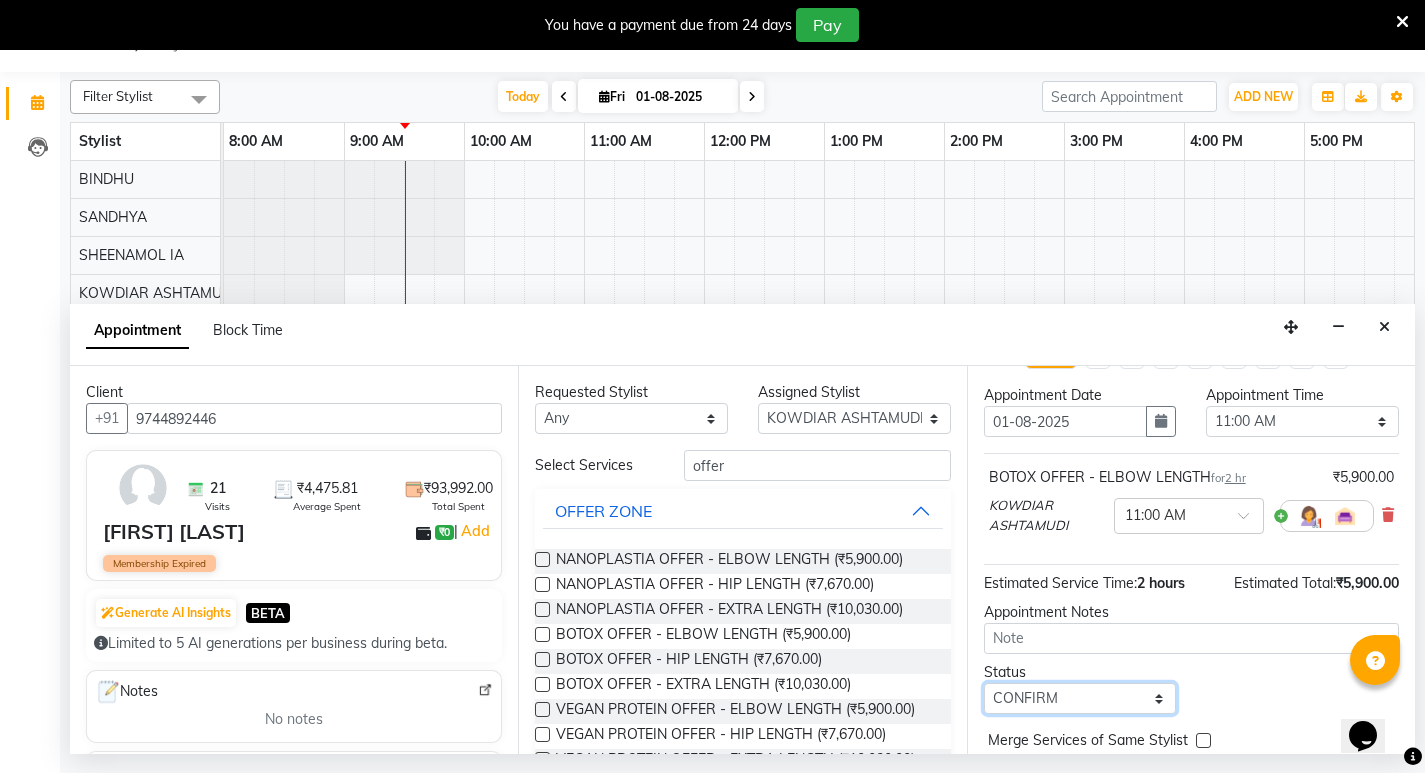 scroll, scrollTop: 141, scrollLeft: 0, axis: vertical 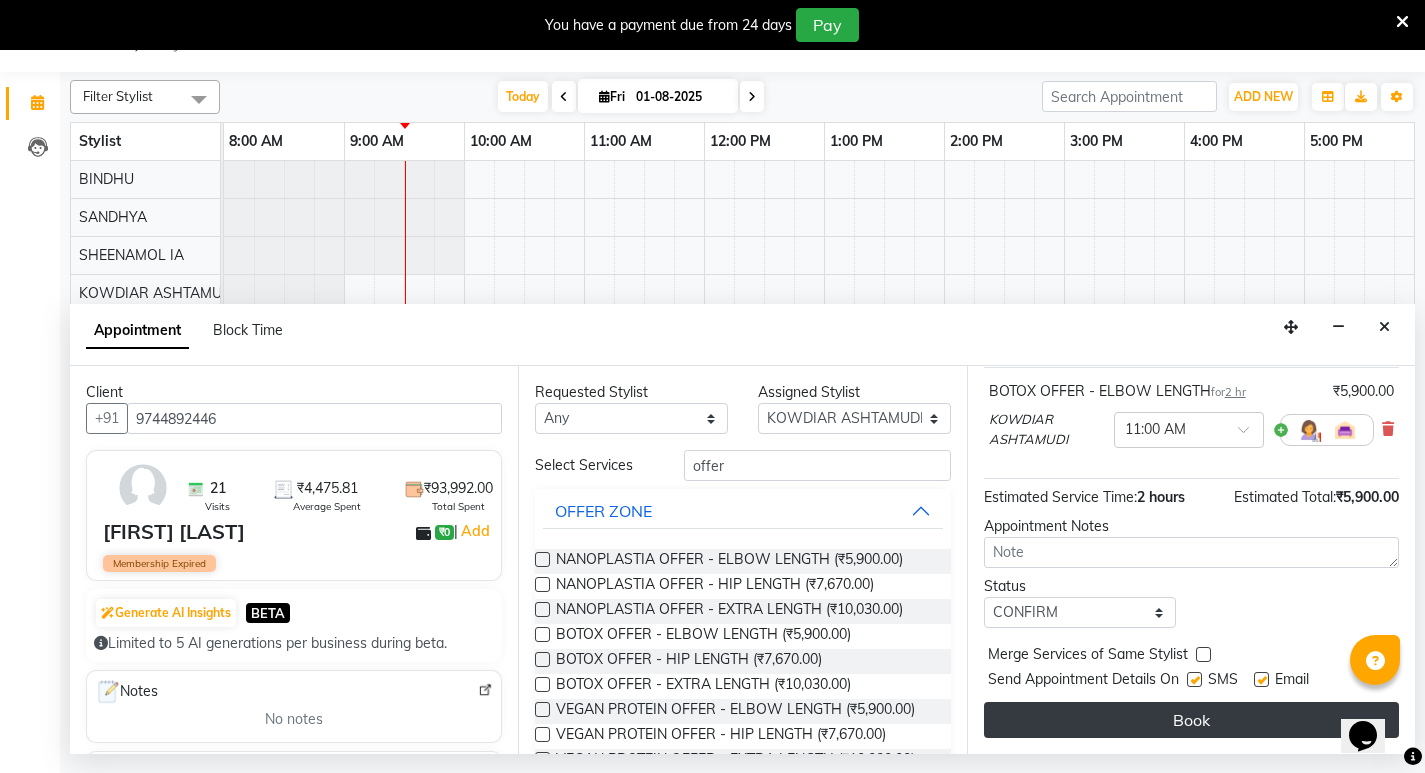click on "Book" at bounding box center (1191, 720) 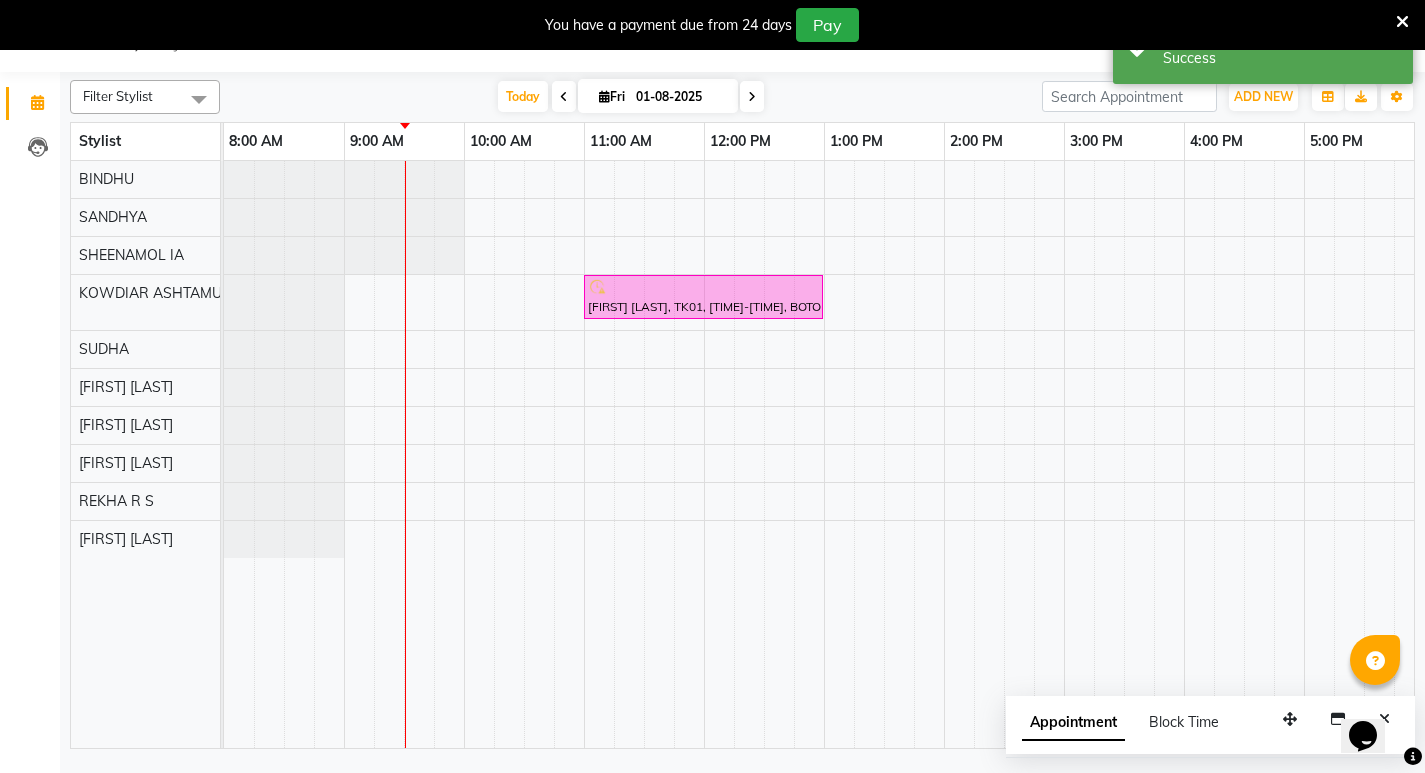 scroll, scrollTop: 0, scrollLeft: 0, axis: both 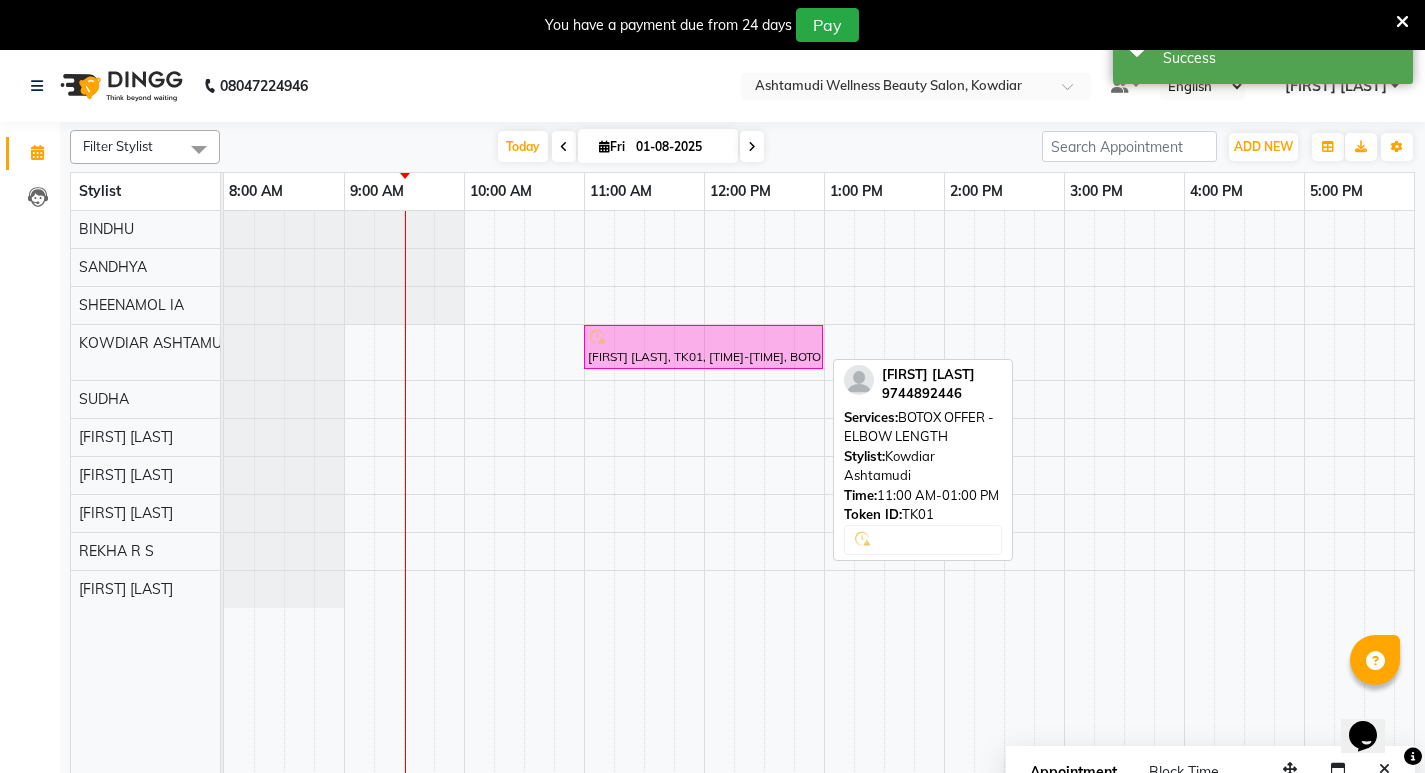 click on "[FIRST] [LAST], TK01, [TIME]-[TIME], BOTOX OFFER - ELBOW LENGTH" at bounding box center [703, 347] 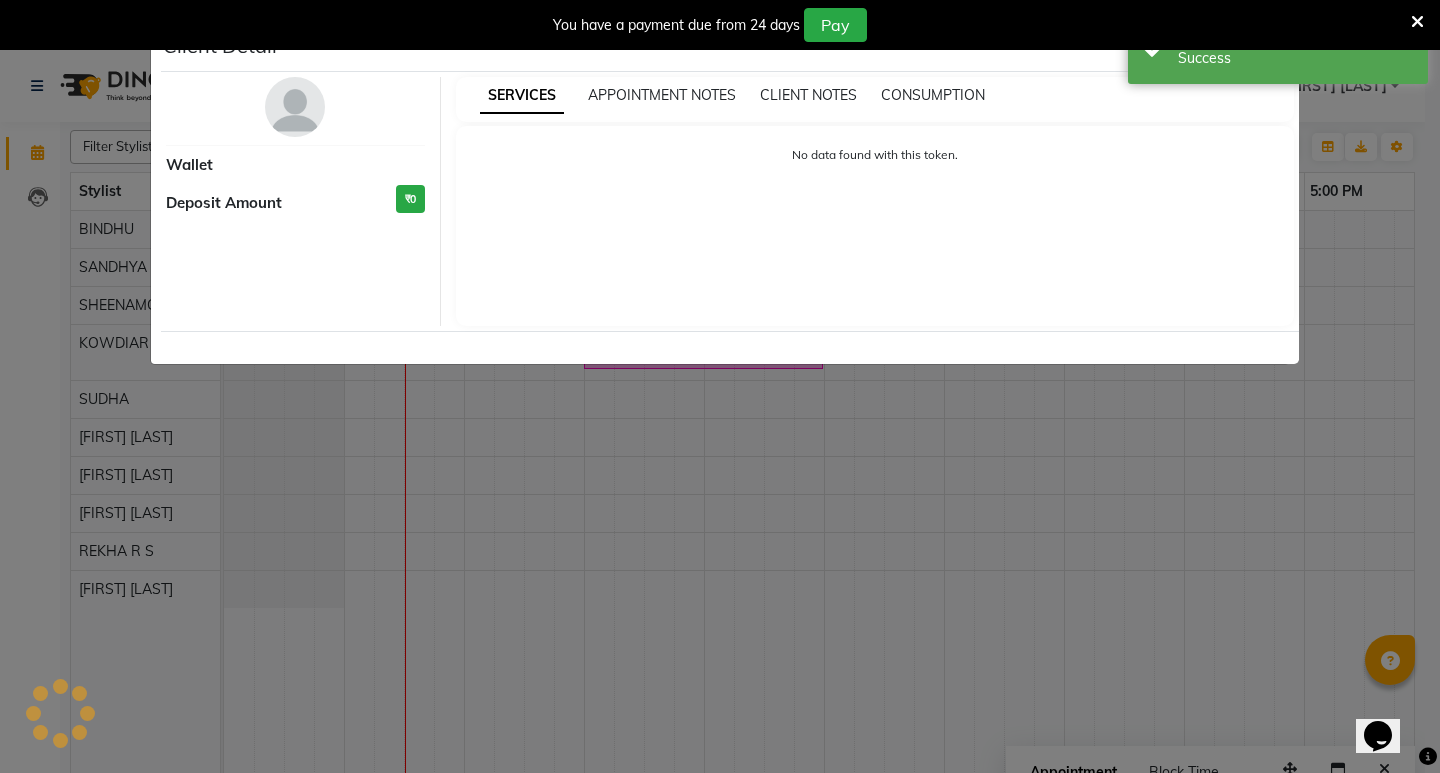 select on "6" 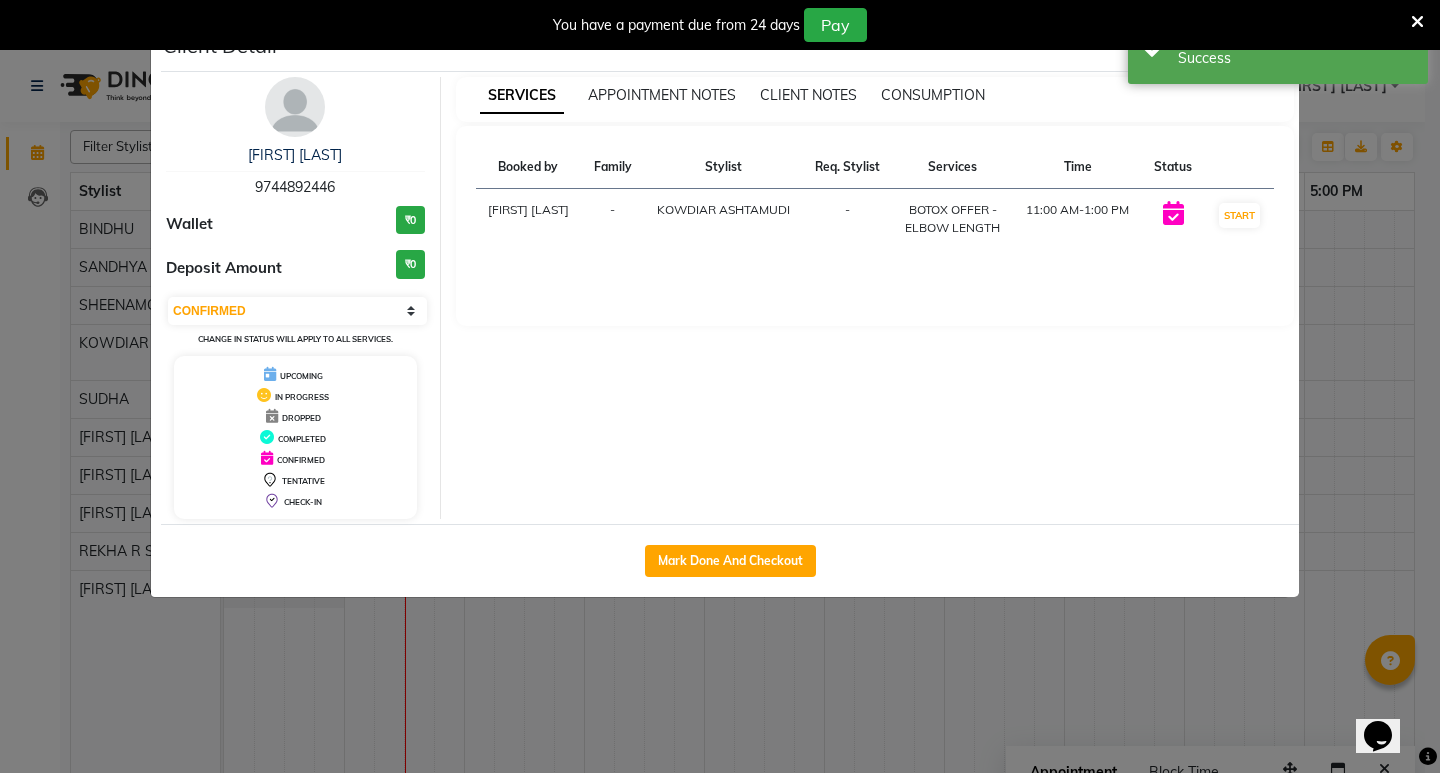 click on "[FIRST] [LAST]    [PHONE]" at bounding box center (295, 171) 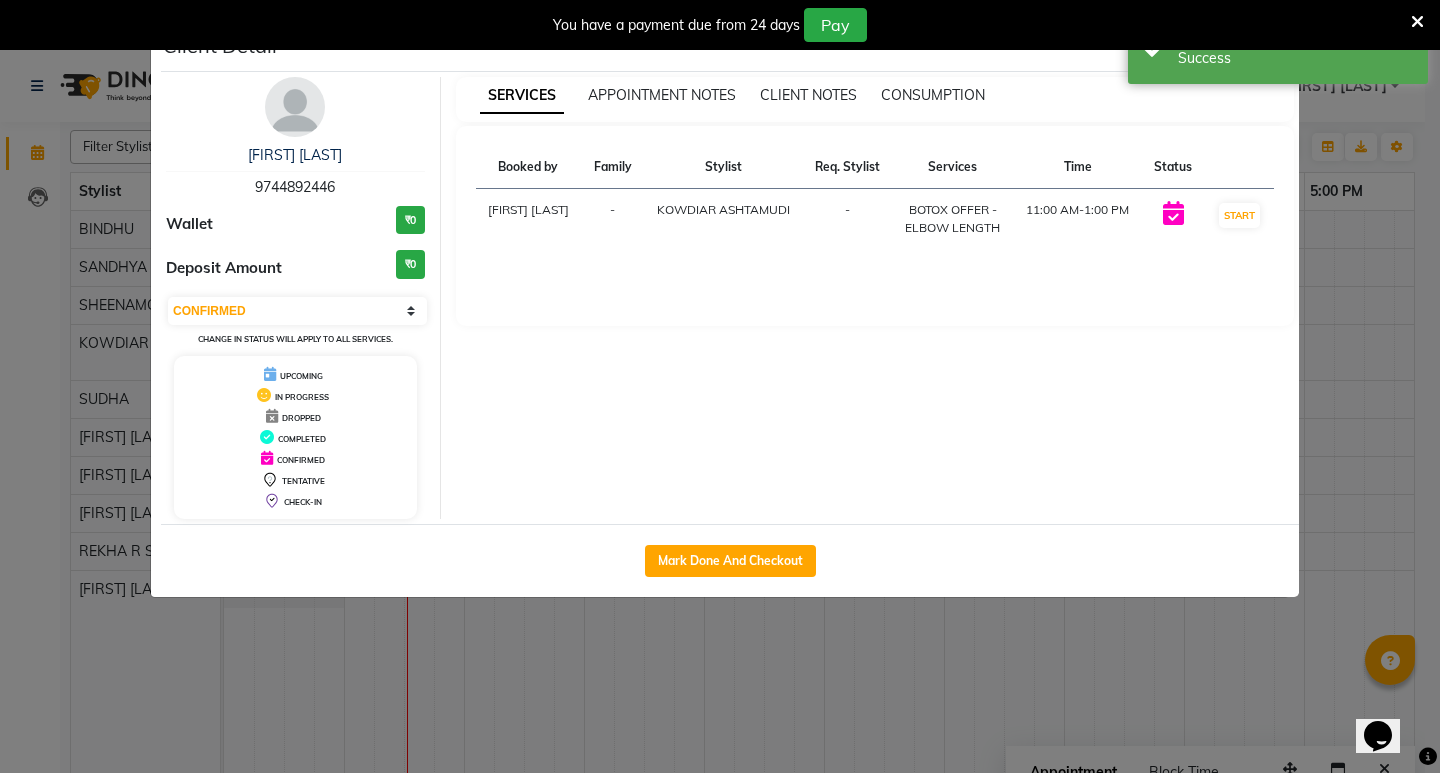 click on "9744892446" at bounding box center [295, 187] 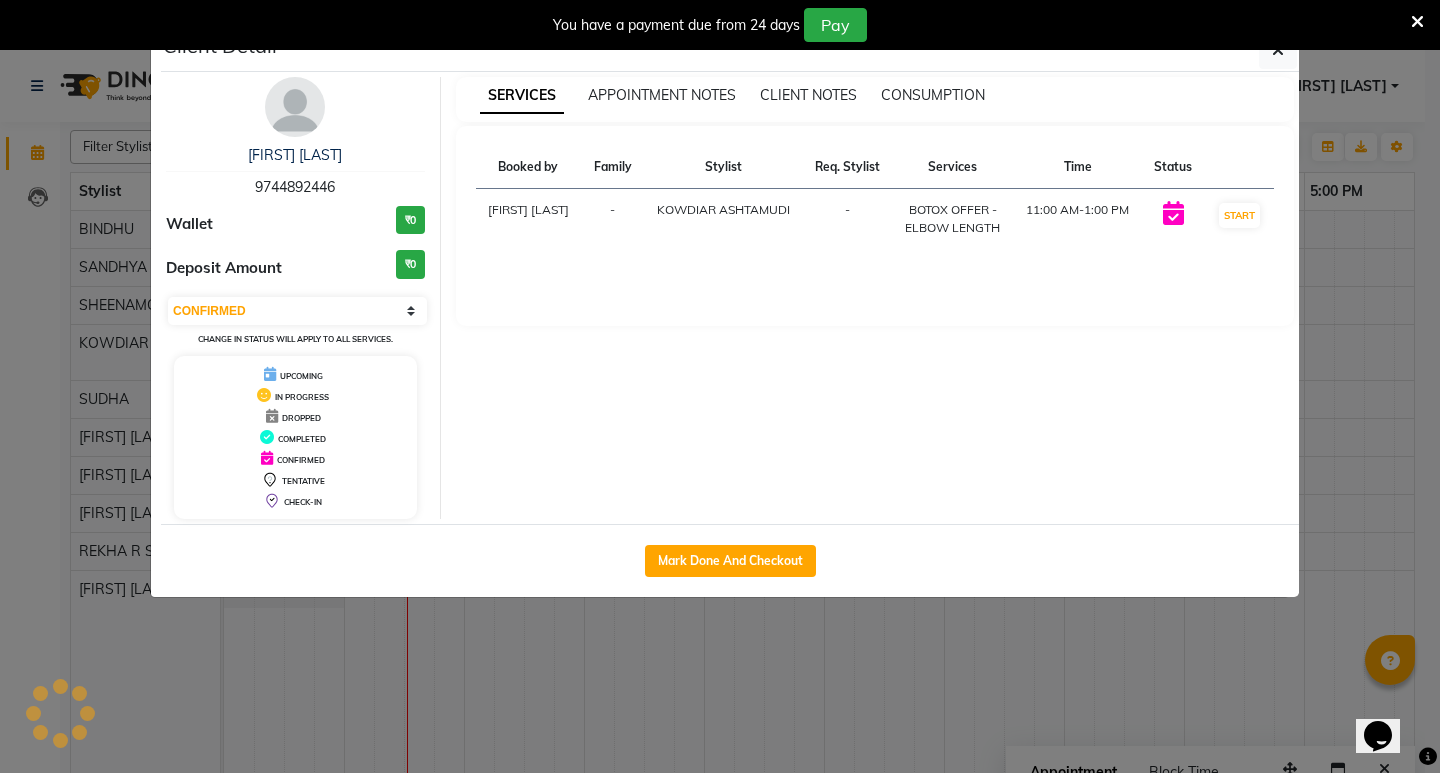 click on "9744892446" at bounding box center [295, 187] 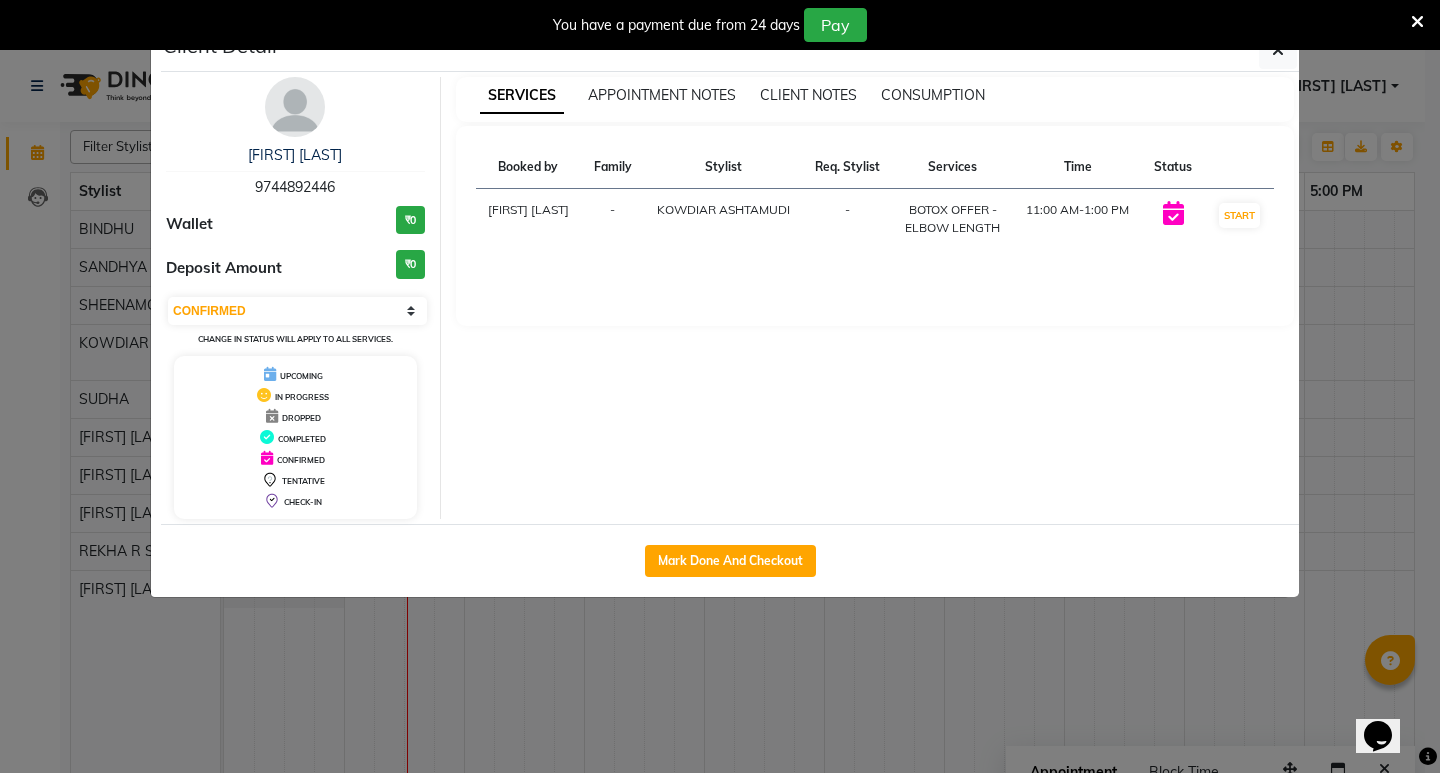 click on "9744892446" at bounding box center [295, 187] 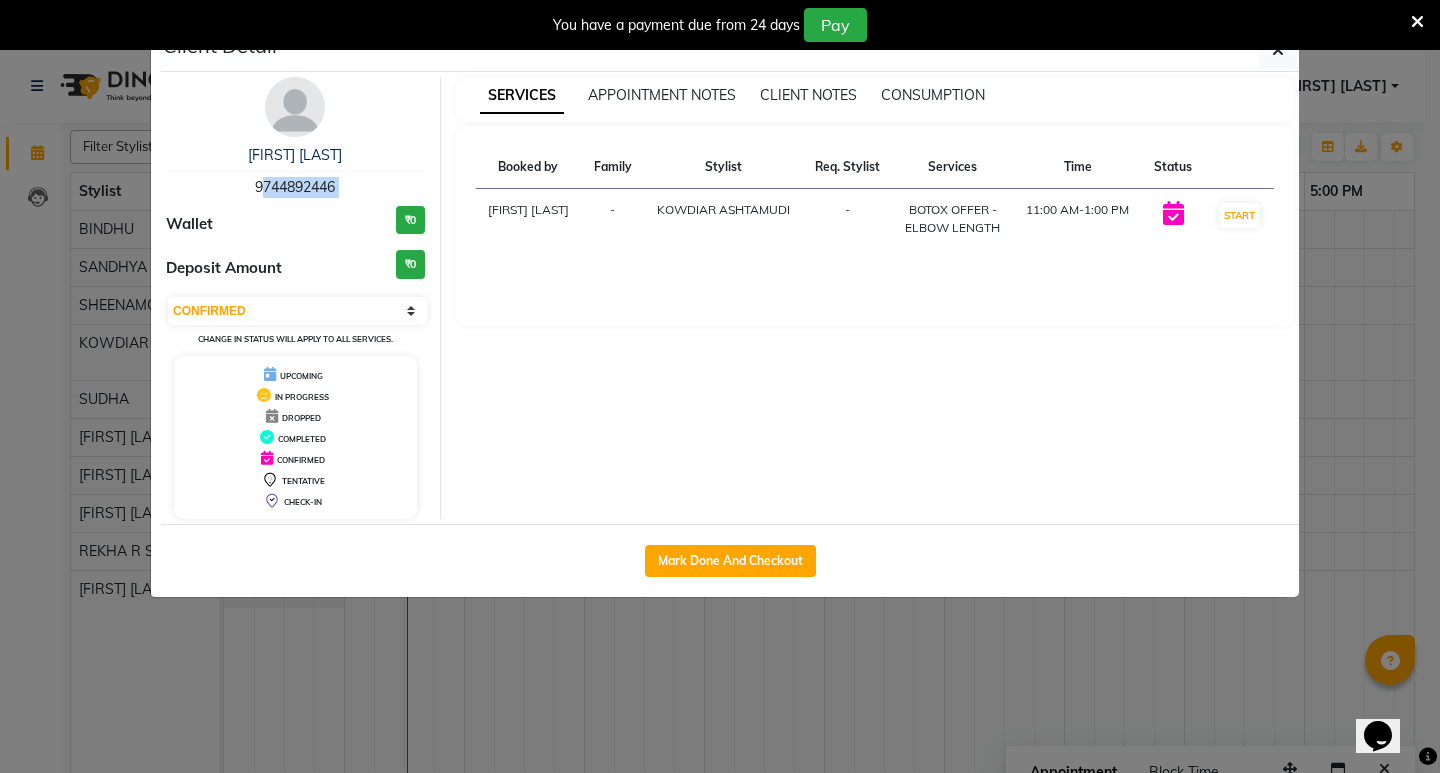 click on "9744892446" at bounding box center (295, 187) 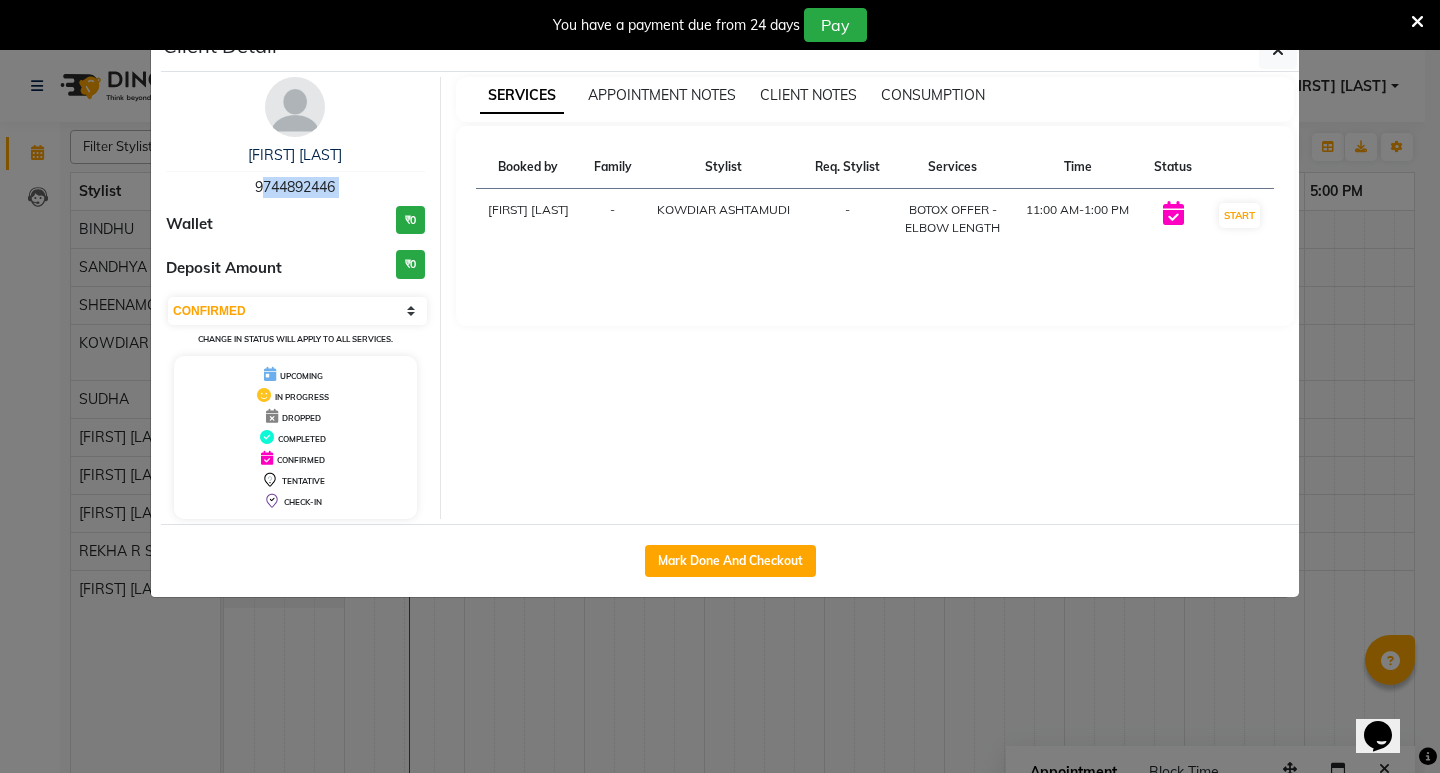 copy on "9744892446" 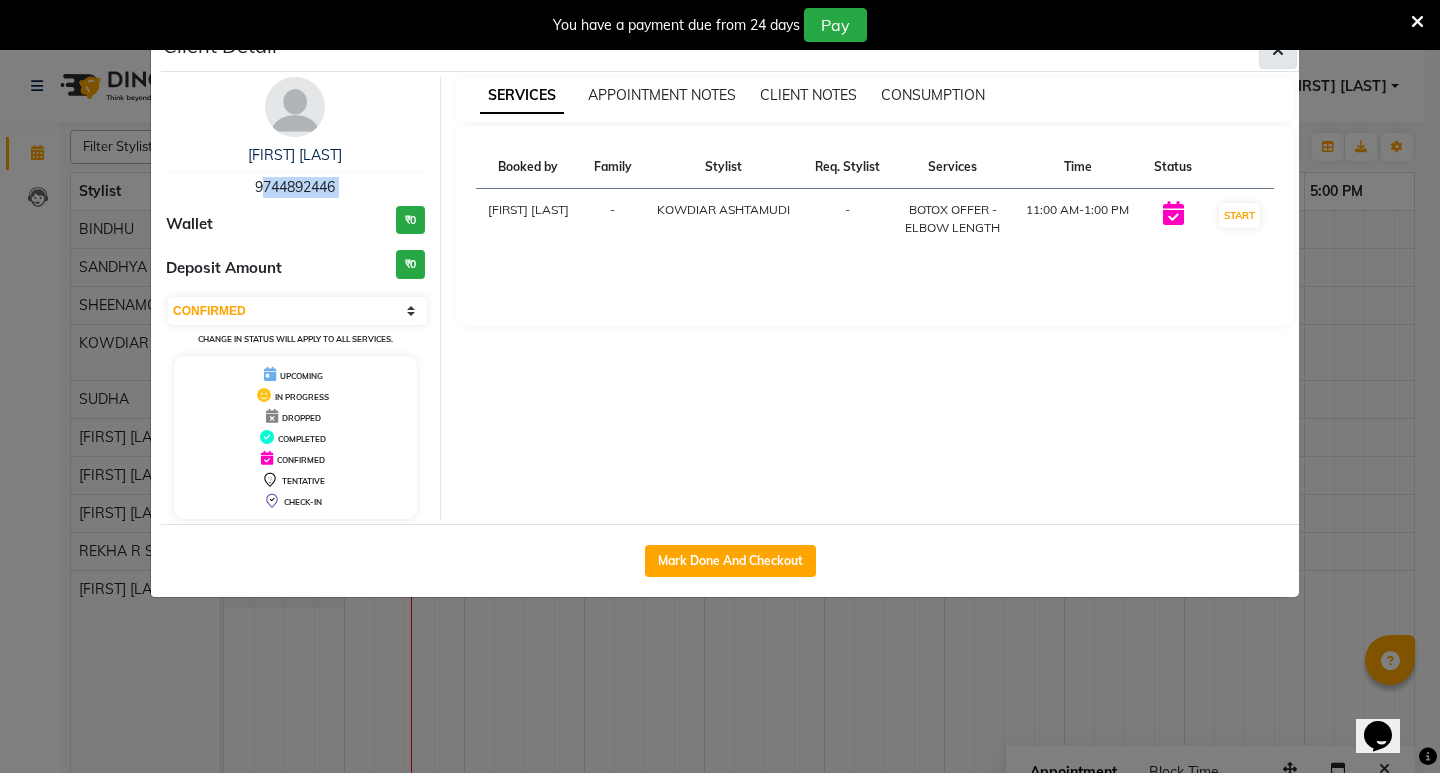 click 